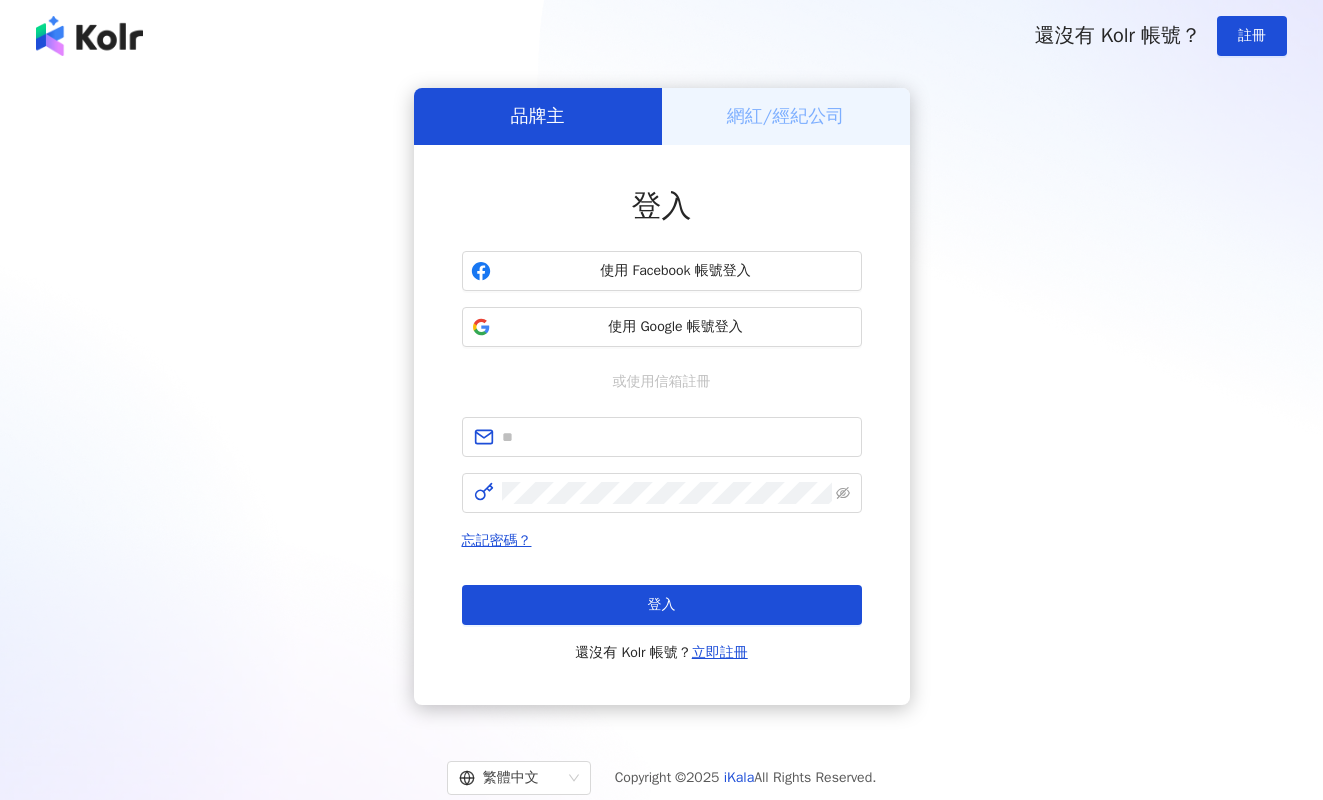 scroll, scrollTop: 0, scrollLeft: 0, axis: both 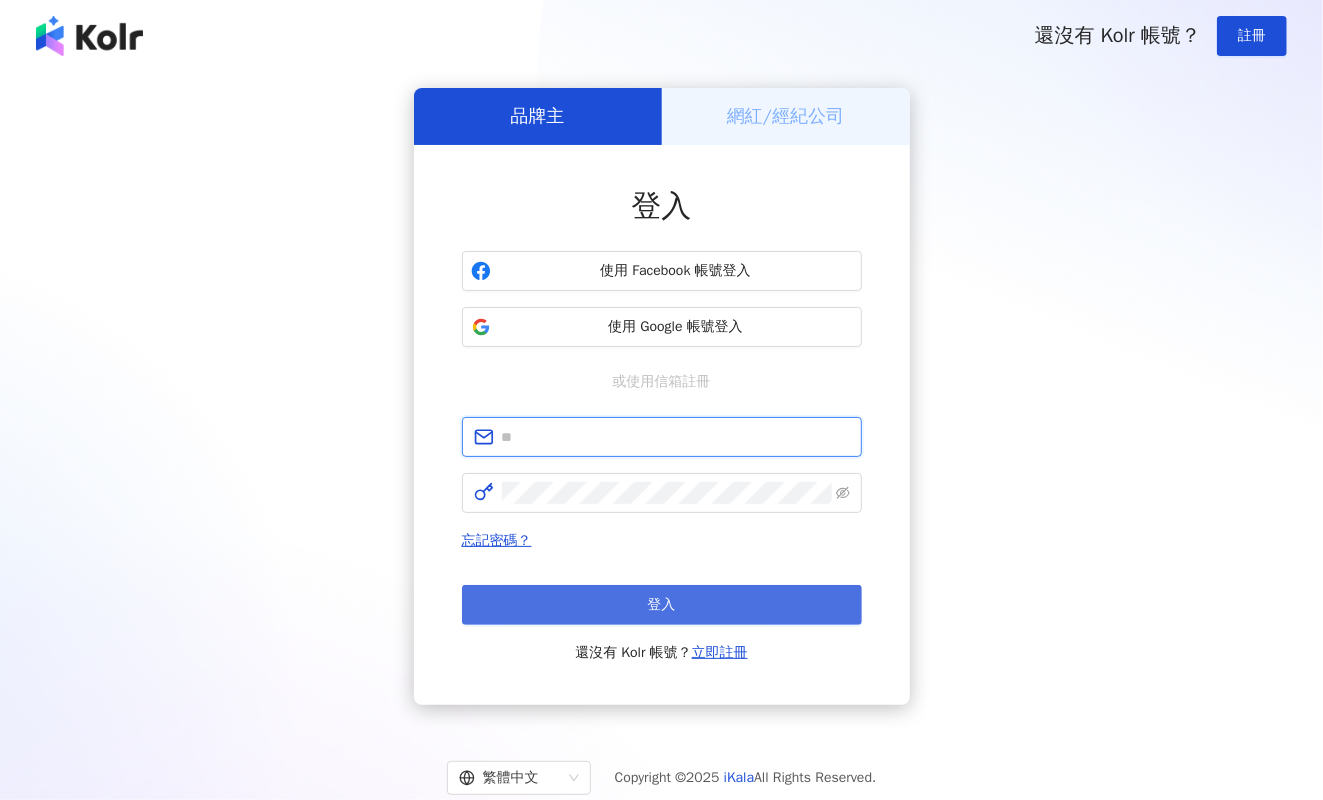 type on "**********" 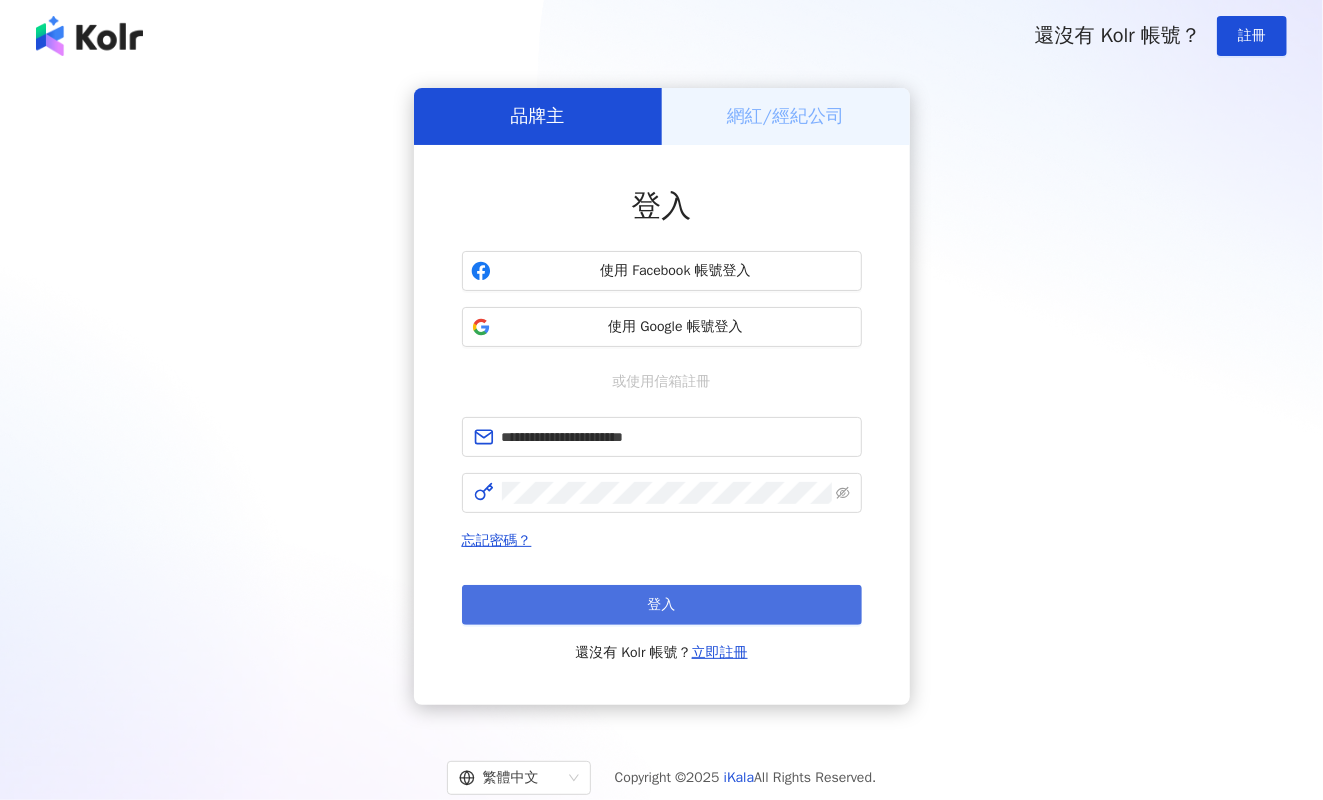 click on "登入" at bounding box center [662, 605] 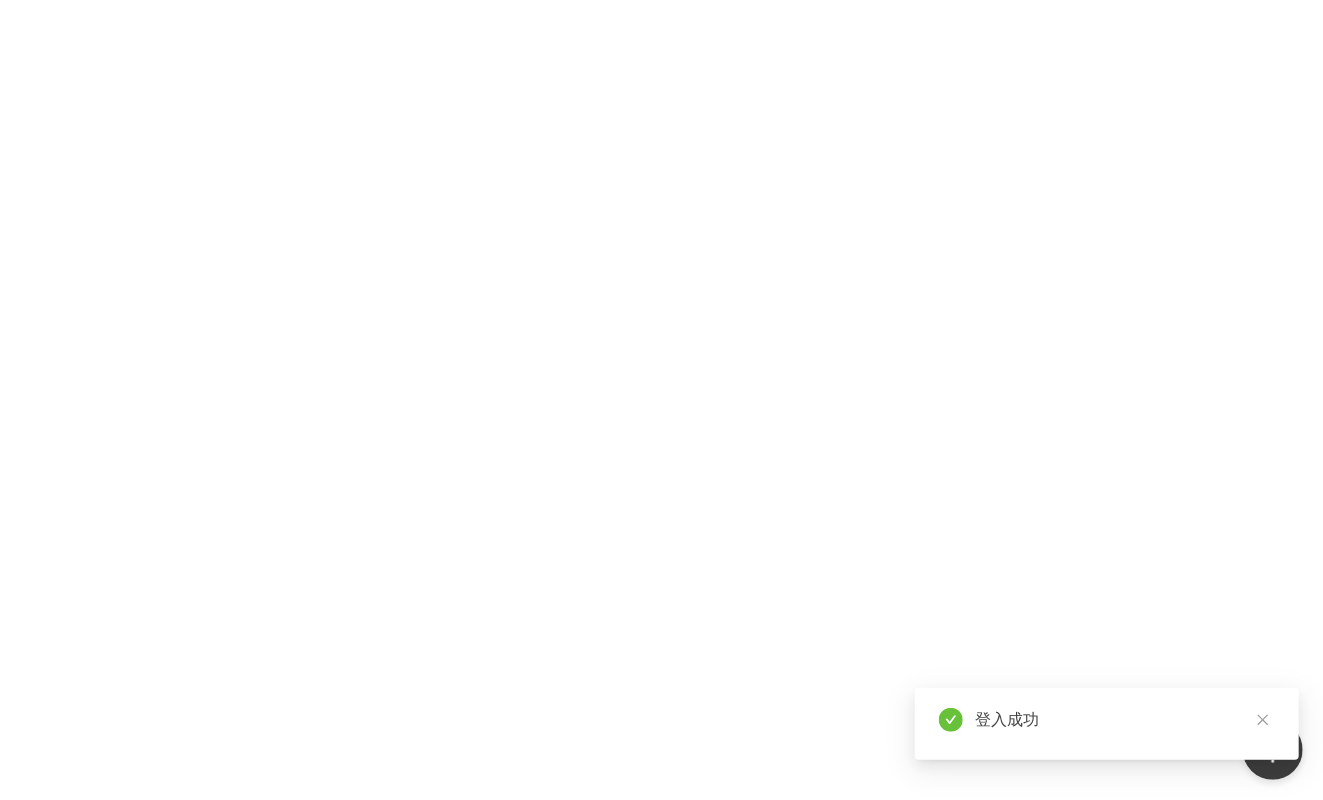 scroll, scrollTop: 0, scrollLeft: 0, axis: both 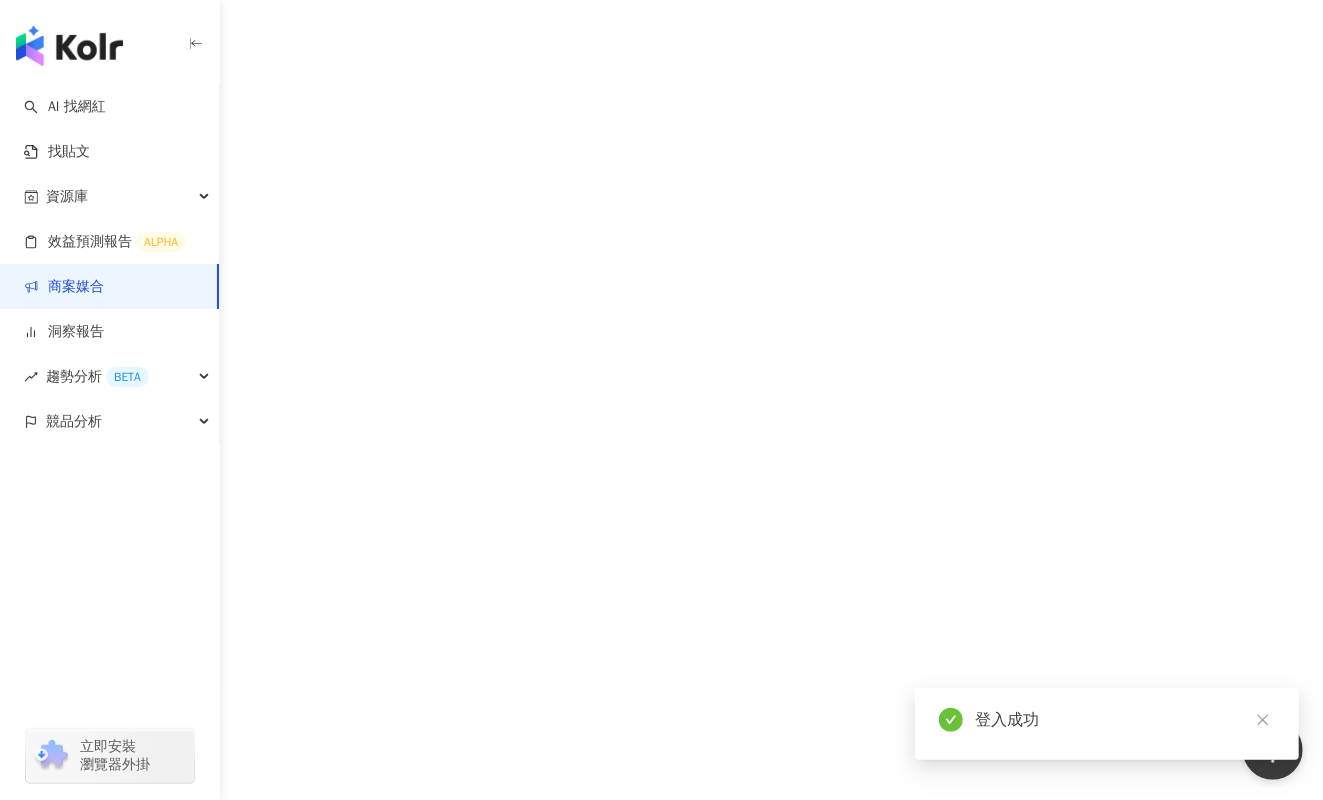 click on "商案媒合" at bounding box center [64, 287] 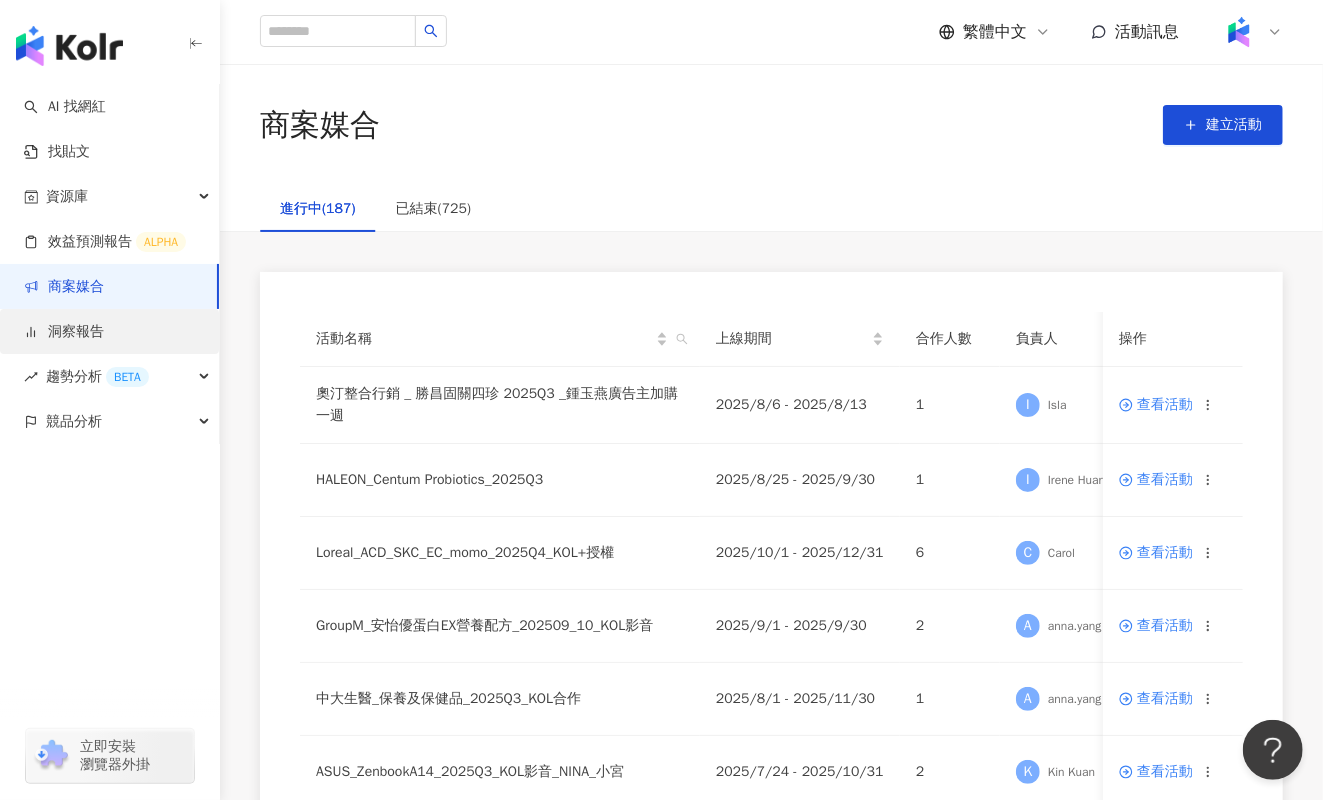 click on "洞察報告" at bounding box center (64, 332) 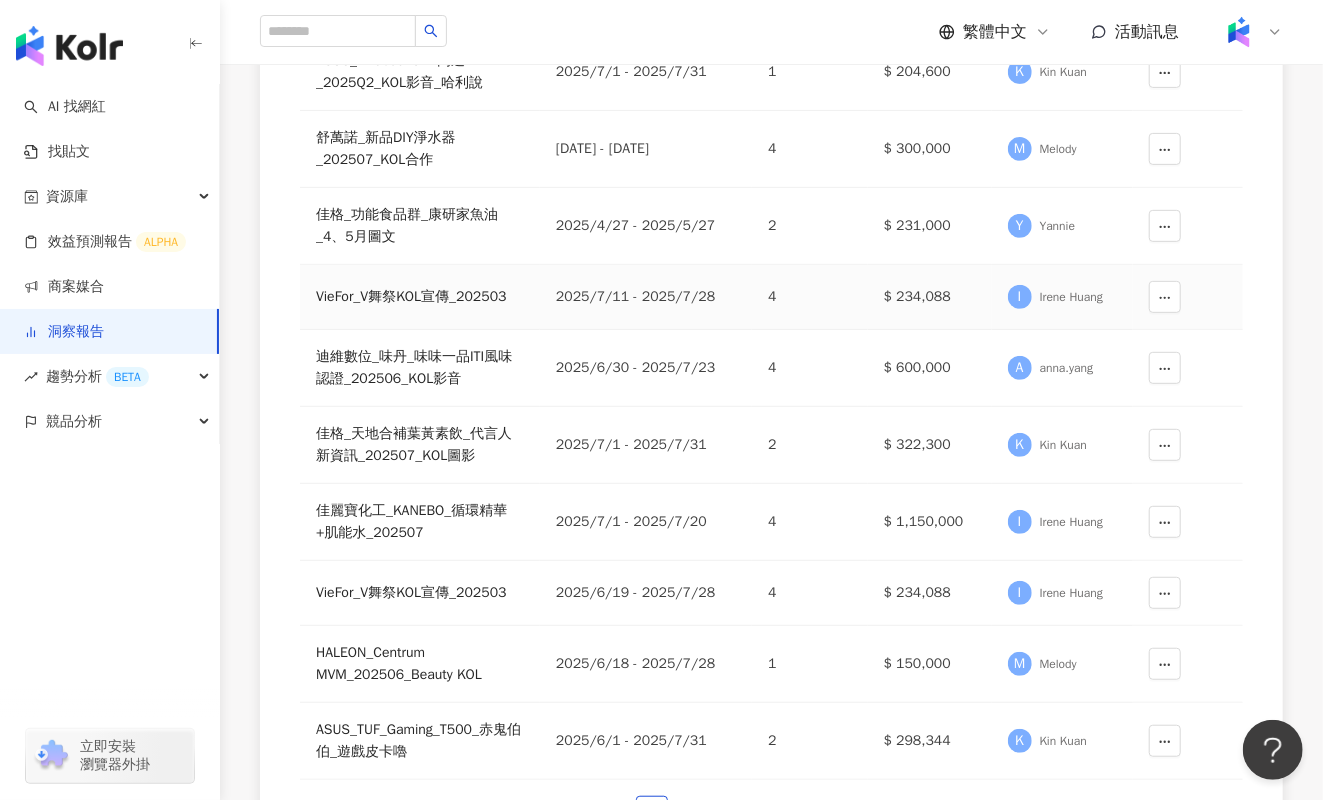 scroll, scrollTop: 321, scrollLeft: 0, axis: vertical 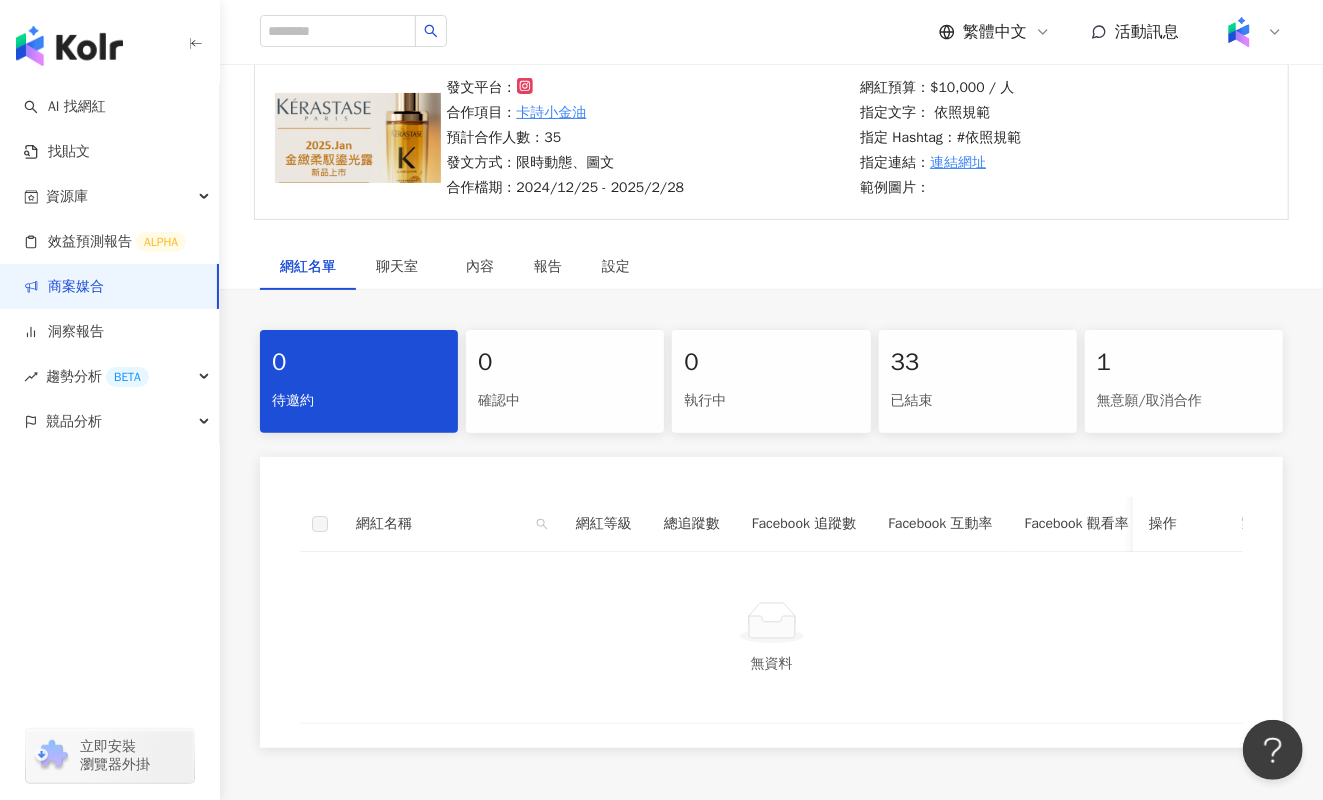 click on "已結束" at bounding box center (978, 401) 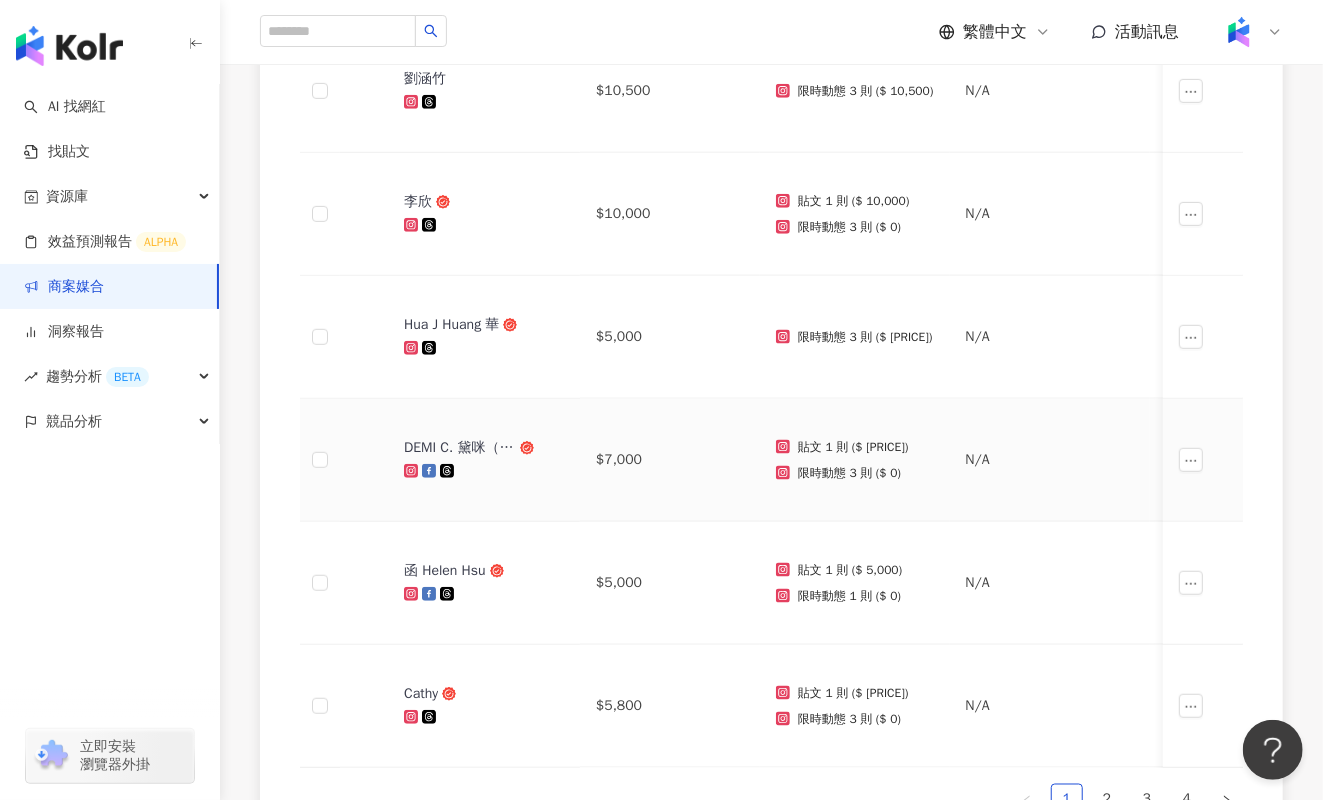 scroll, scrollTop: 1298, scrollLeft: 0, axis: vertical 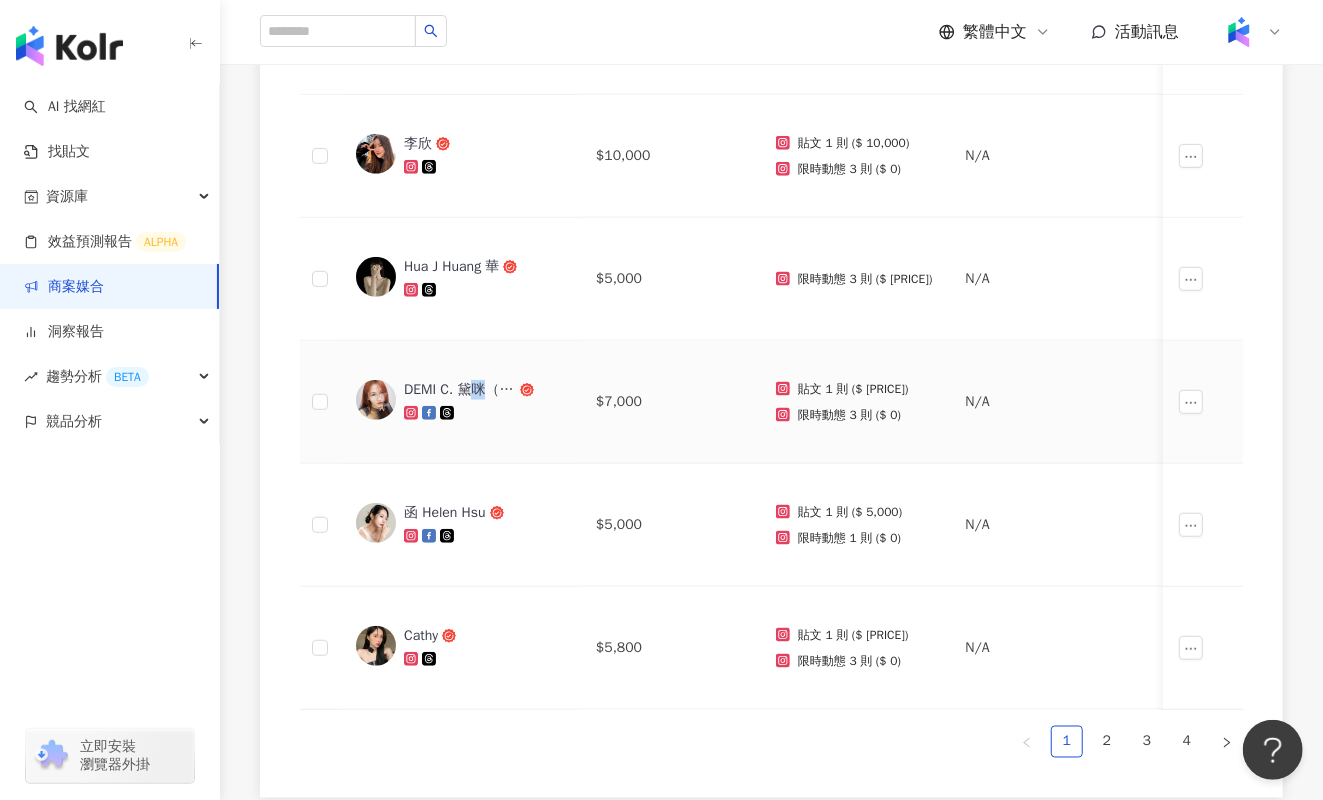 click at bounding box center [376, 400] 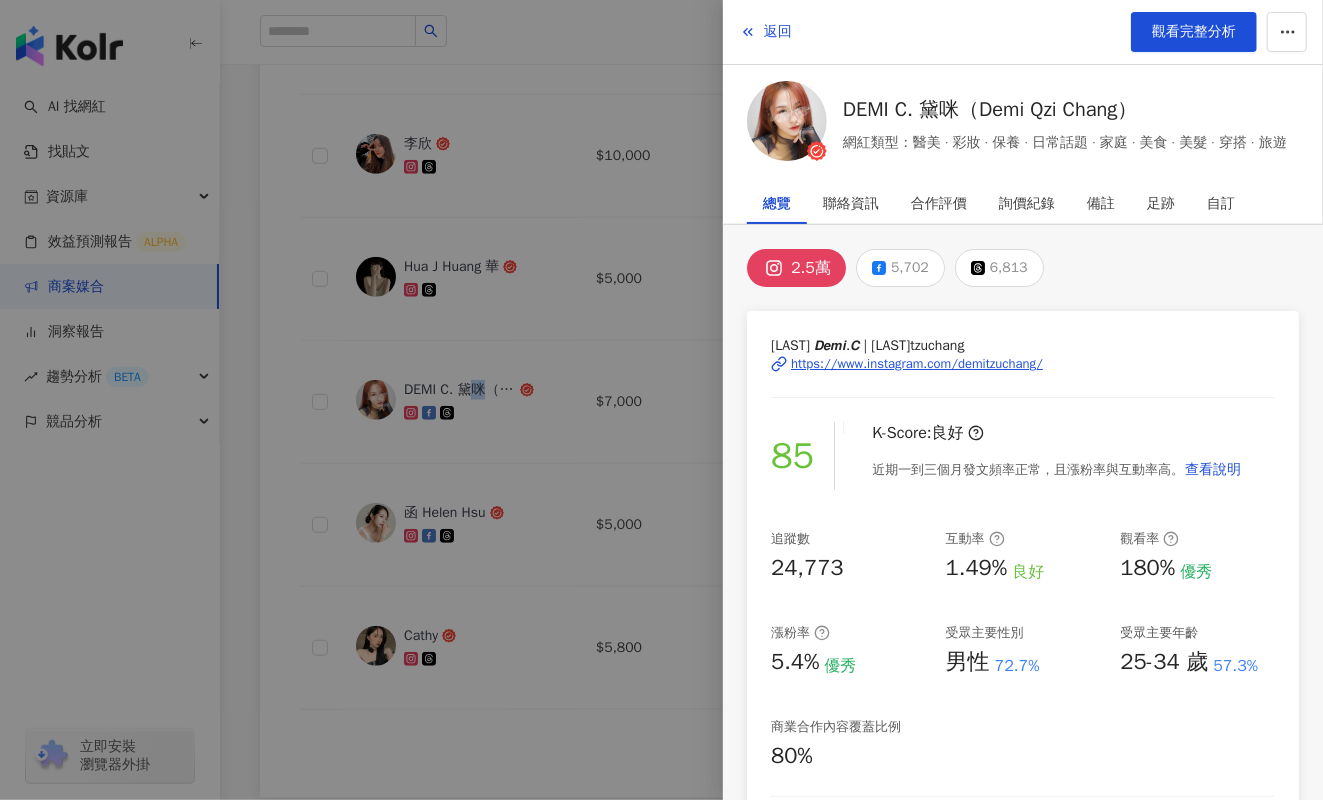 click on "https://www.instagram.com/demitzuchang/" at bounding box center (917, 364) 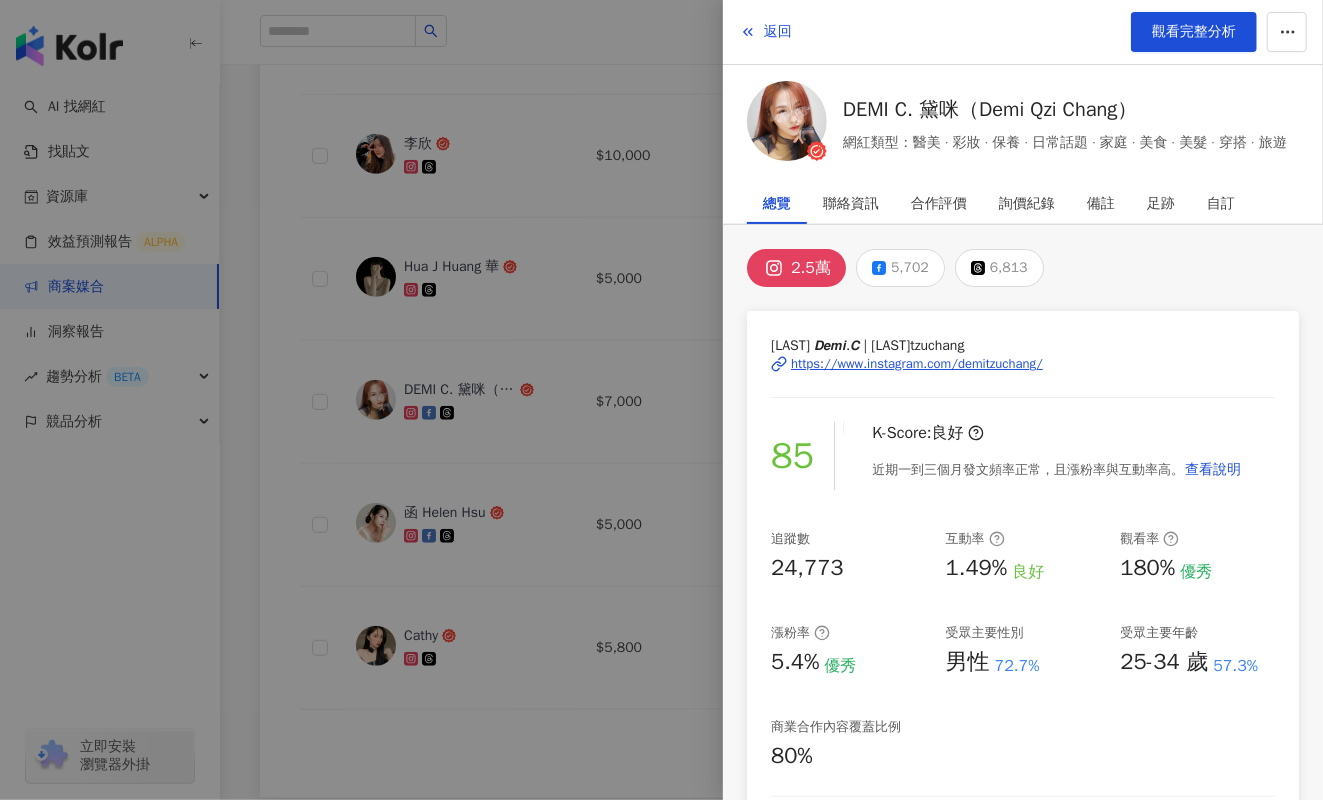 click at bounding box center (661, 400) 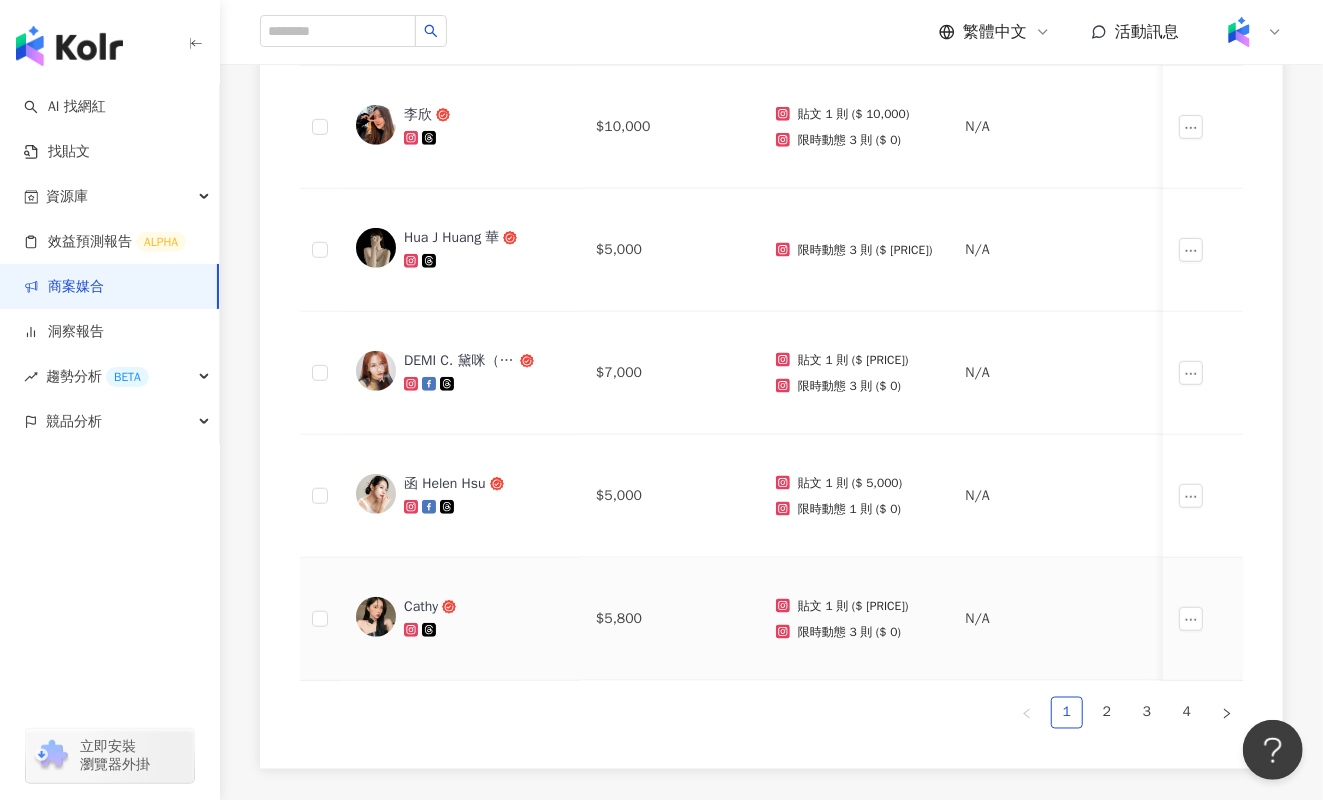scroll, scrollTop: 1336, scrollLeft: 0, axis: vertical 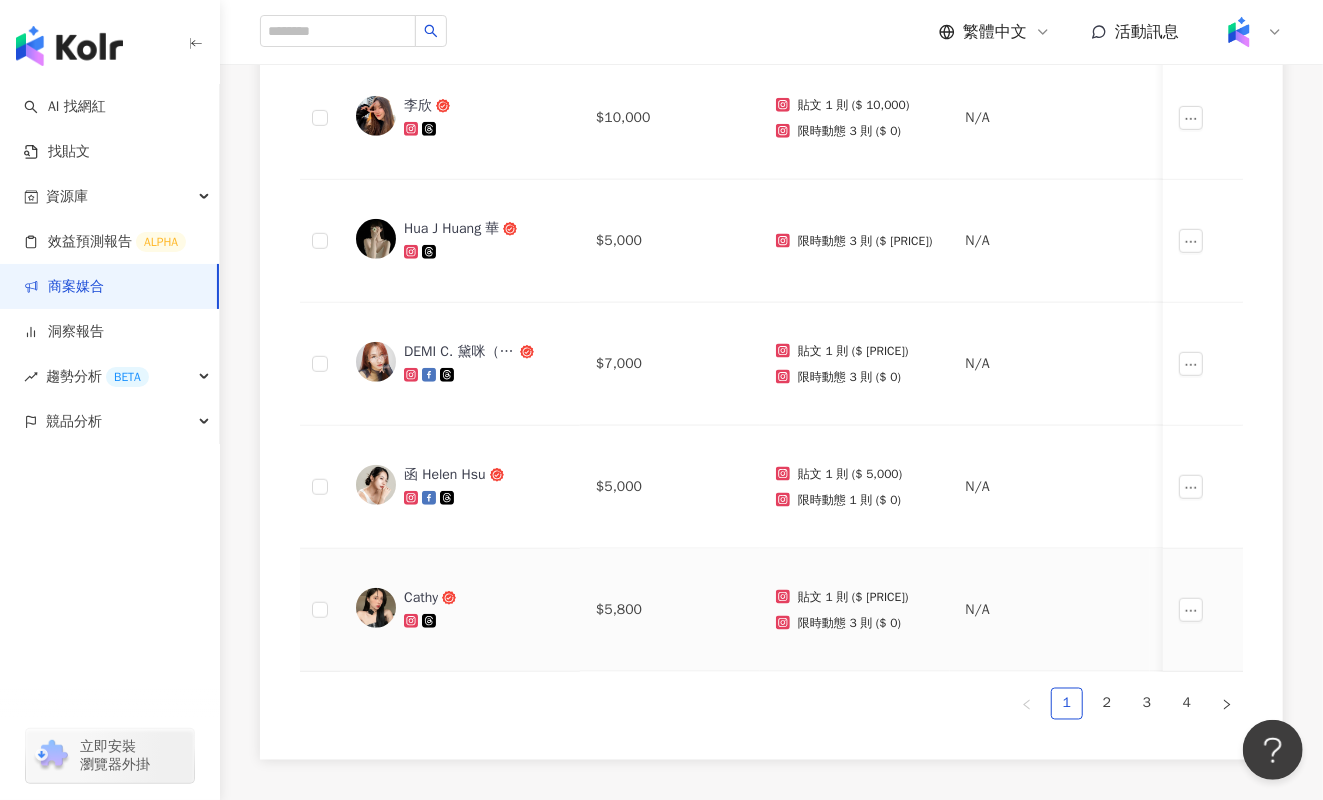 click on "Cathy" at bounding box center [421, 598] 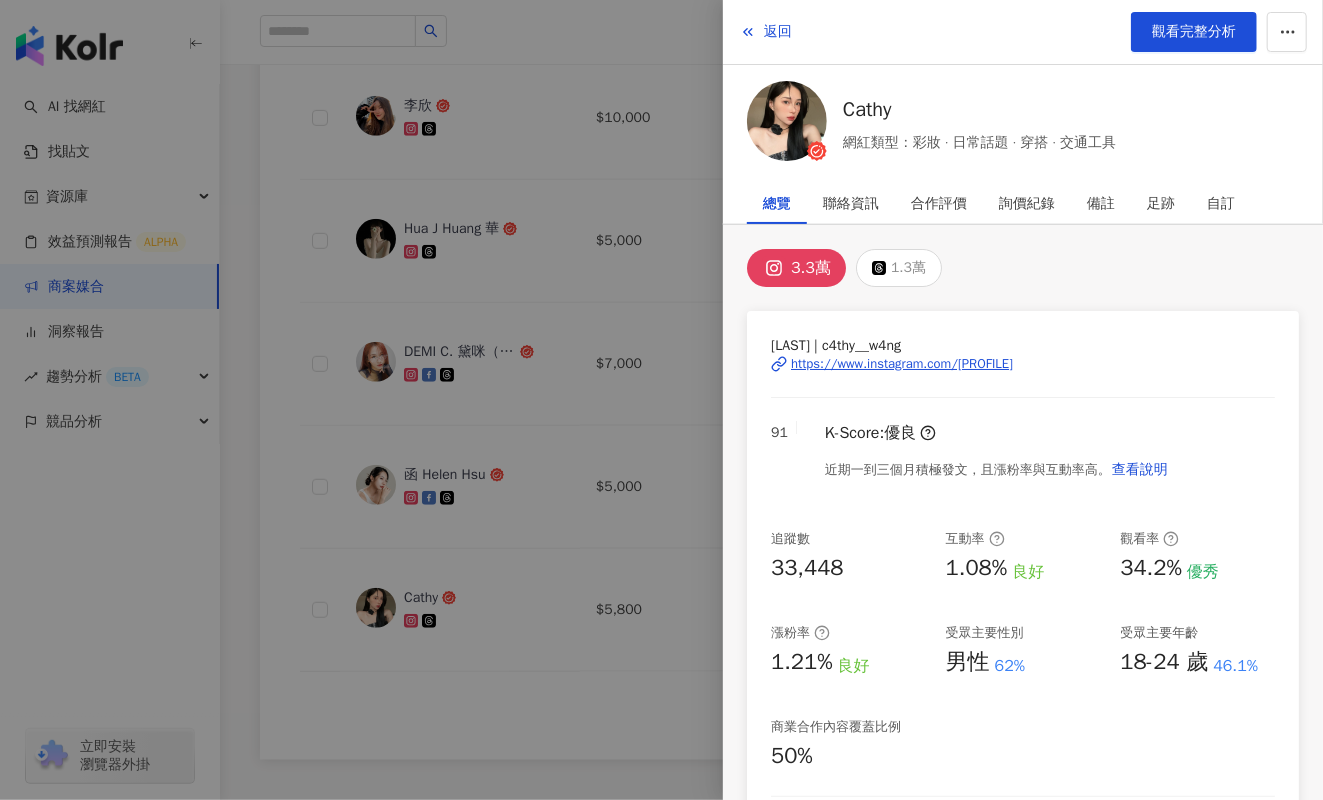 scroll, scrollTop: 346, scrollLeft: 0, axis: vertical 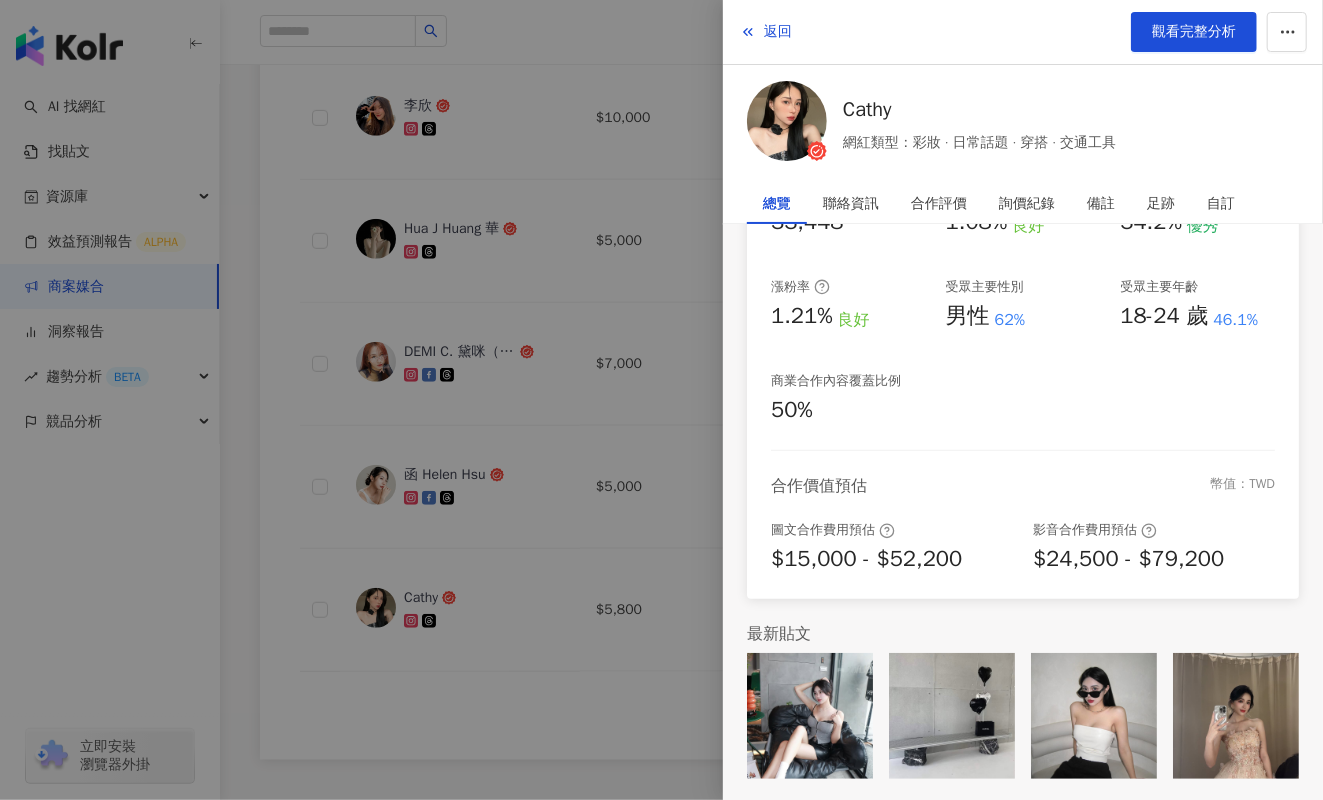 click at bounding box center (661, 400) 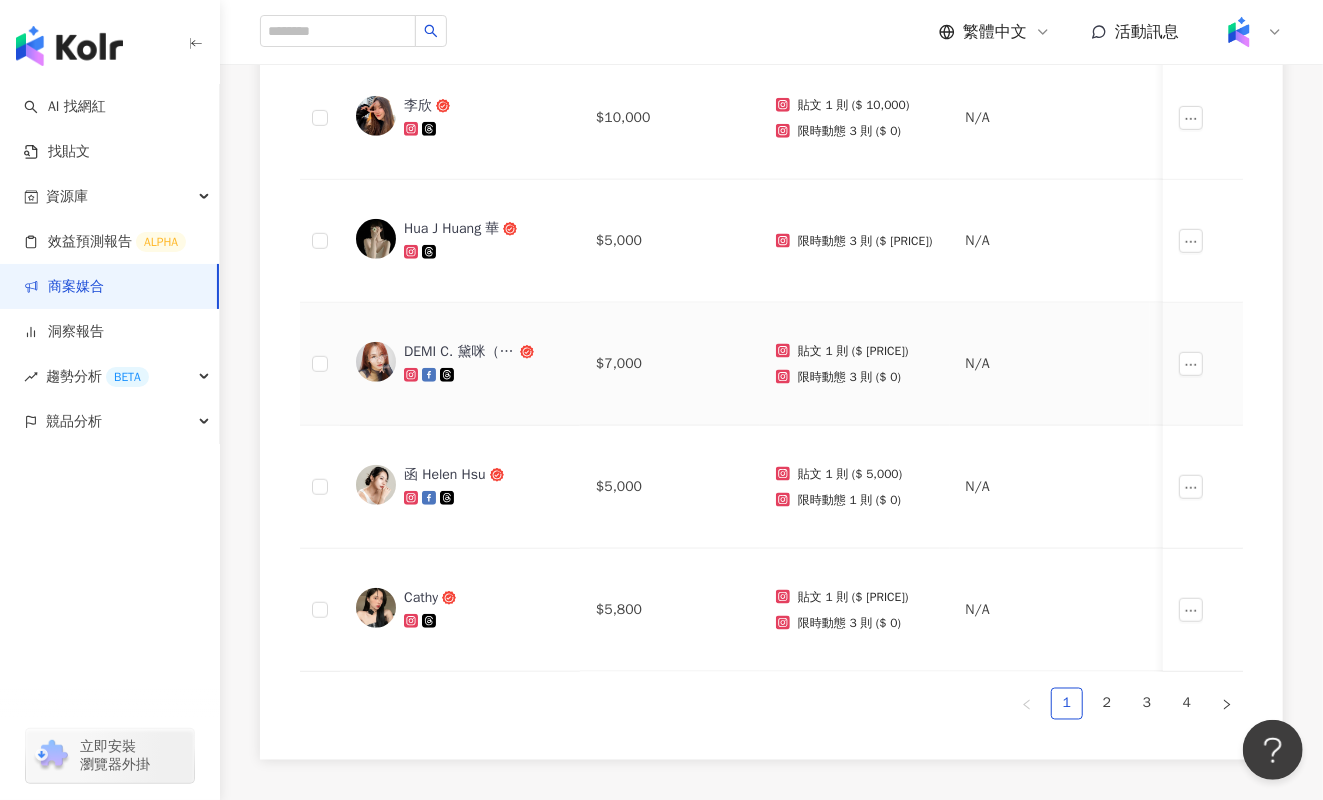 click on "DEMI C. 黛咪（Demi Qzi Chang）" at bounding box center (460, 352) 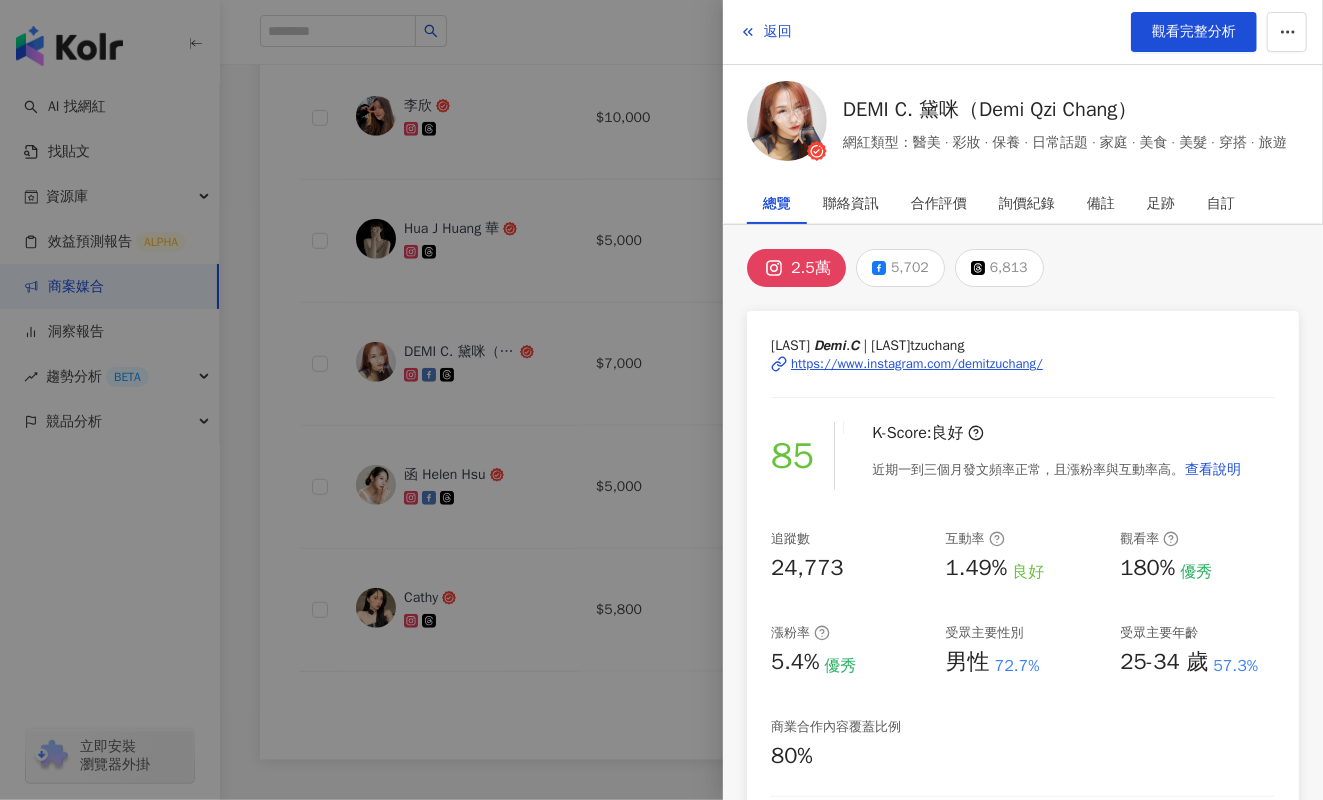 click at bounding box center (661, 400) 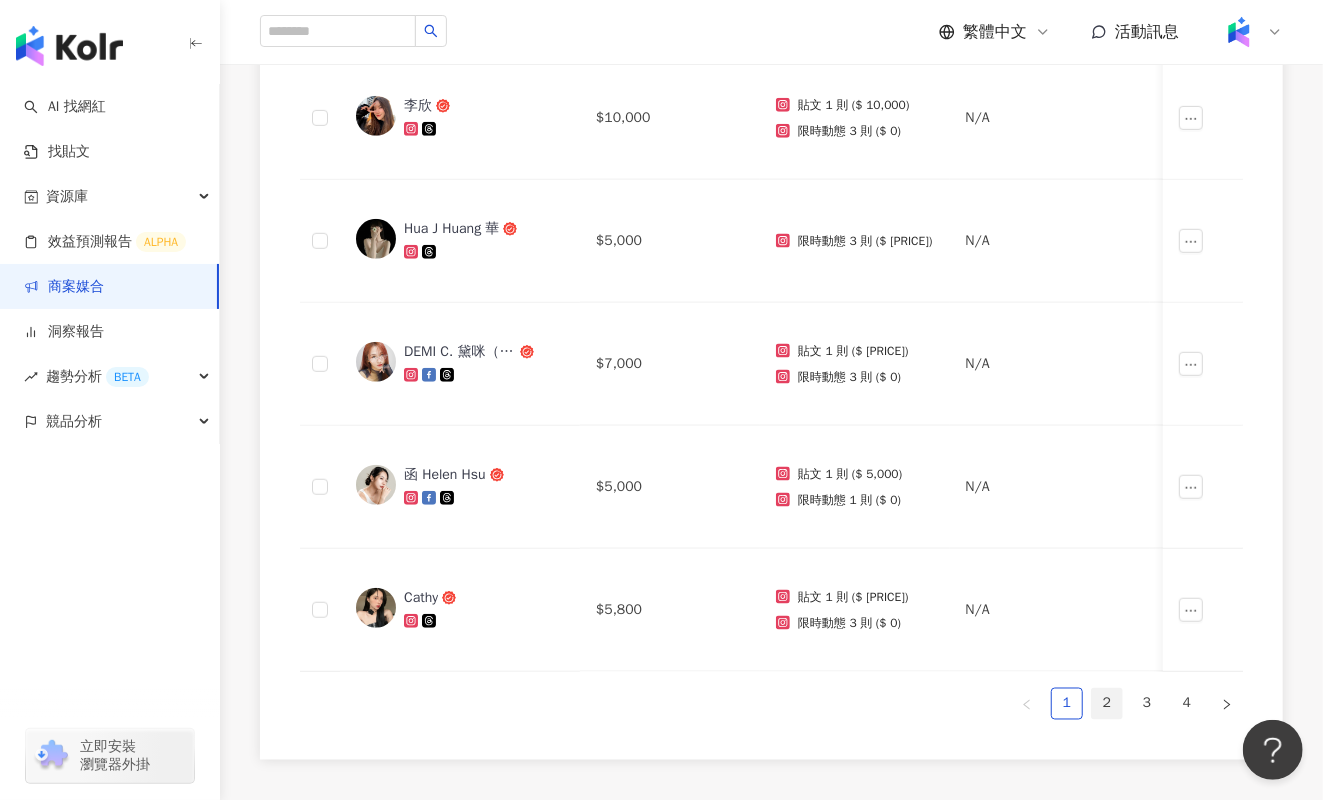 click on "2" at bounding box center [1107, 704] 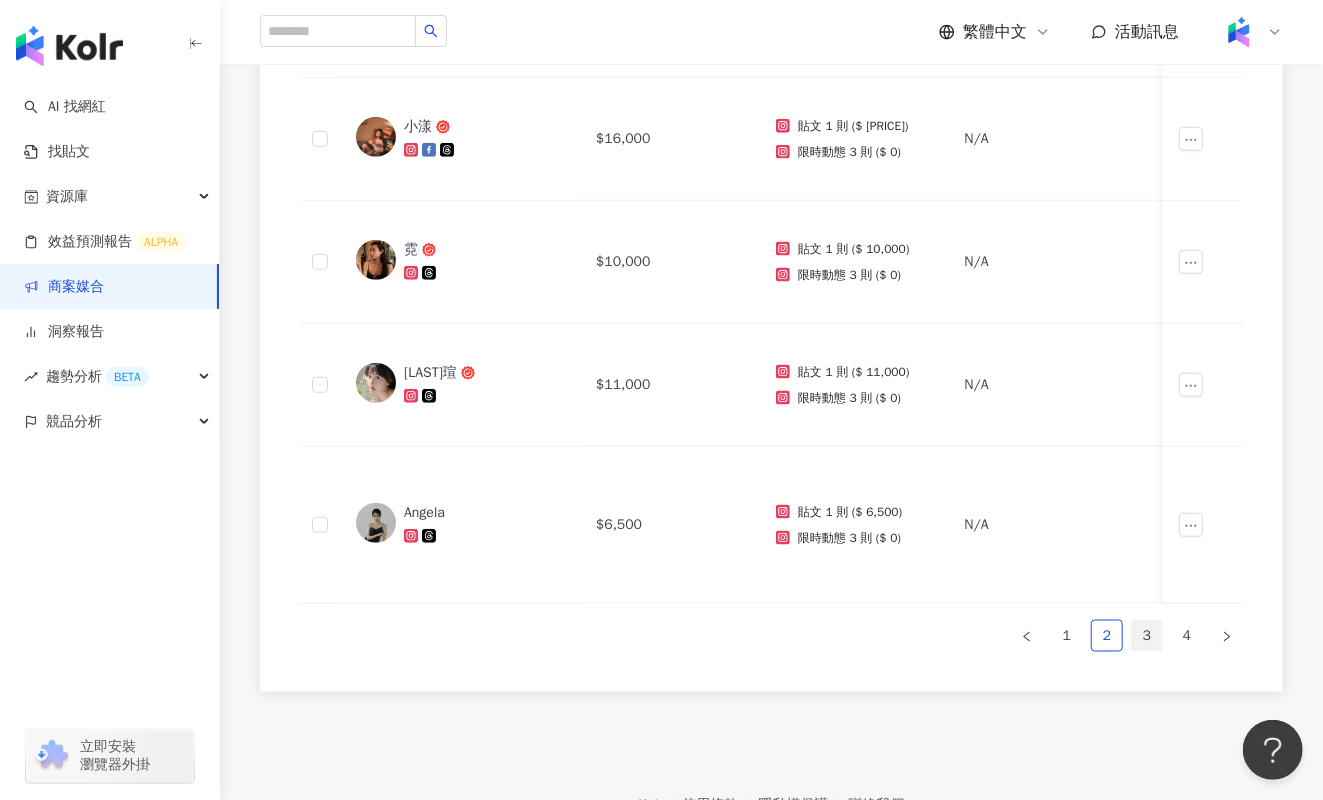 click on "3" at bounding box center (1147, 636) 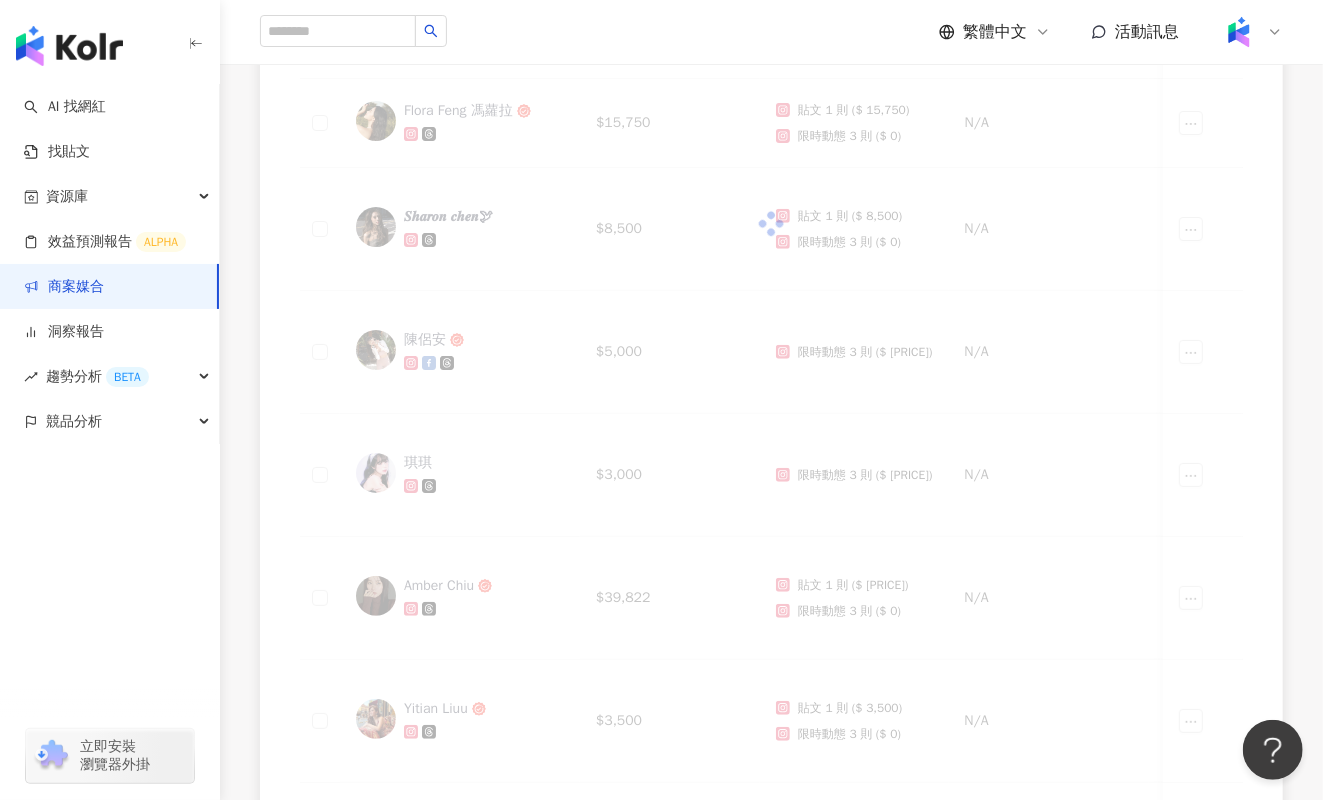 scroll, scrollTop: 536, scrollLeft: 0, axis: vertical 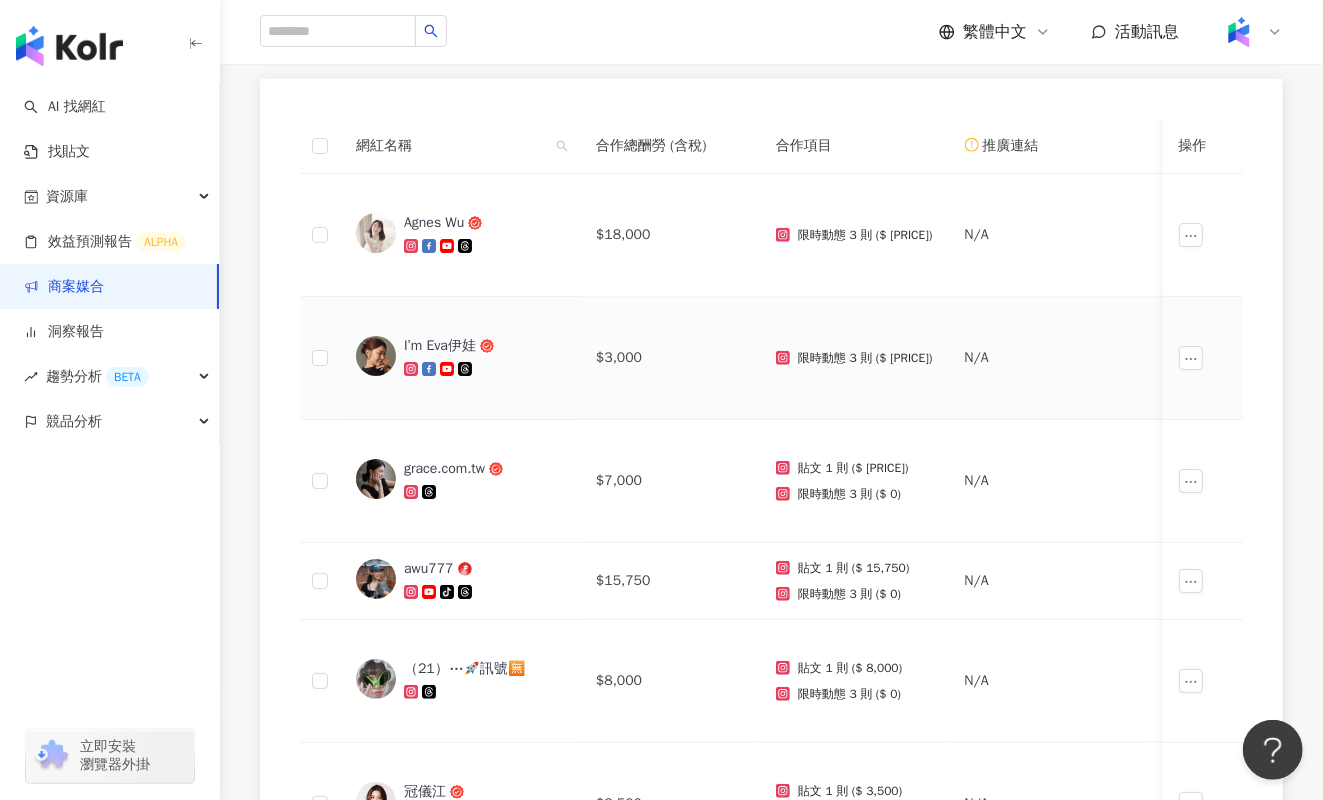 click on "I’m Eva伊娃" at bounding box center (440, 346) 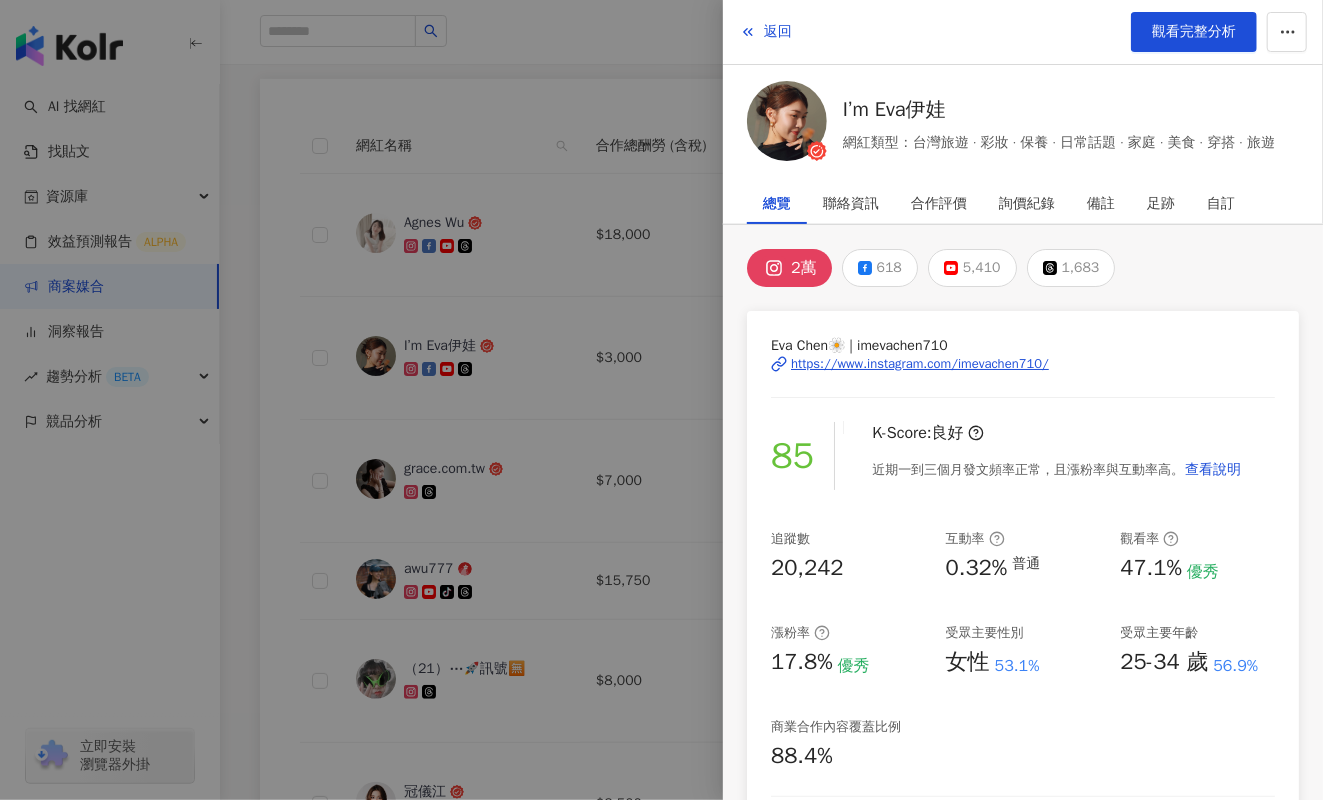 click on "https://www.instagram.com/imevachen710/" at bounding box center [920, 364] 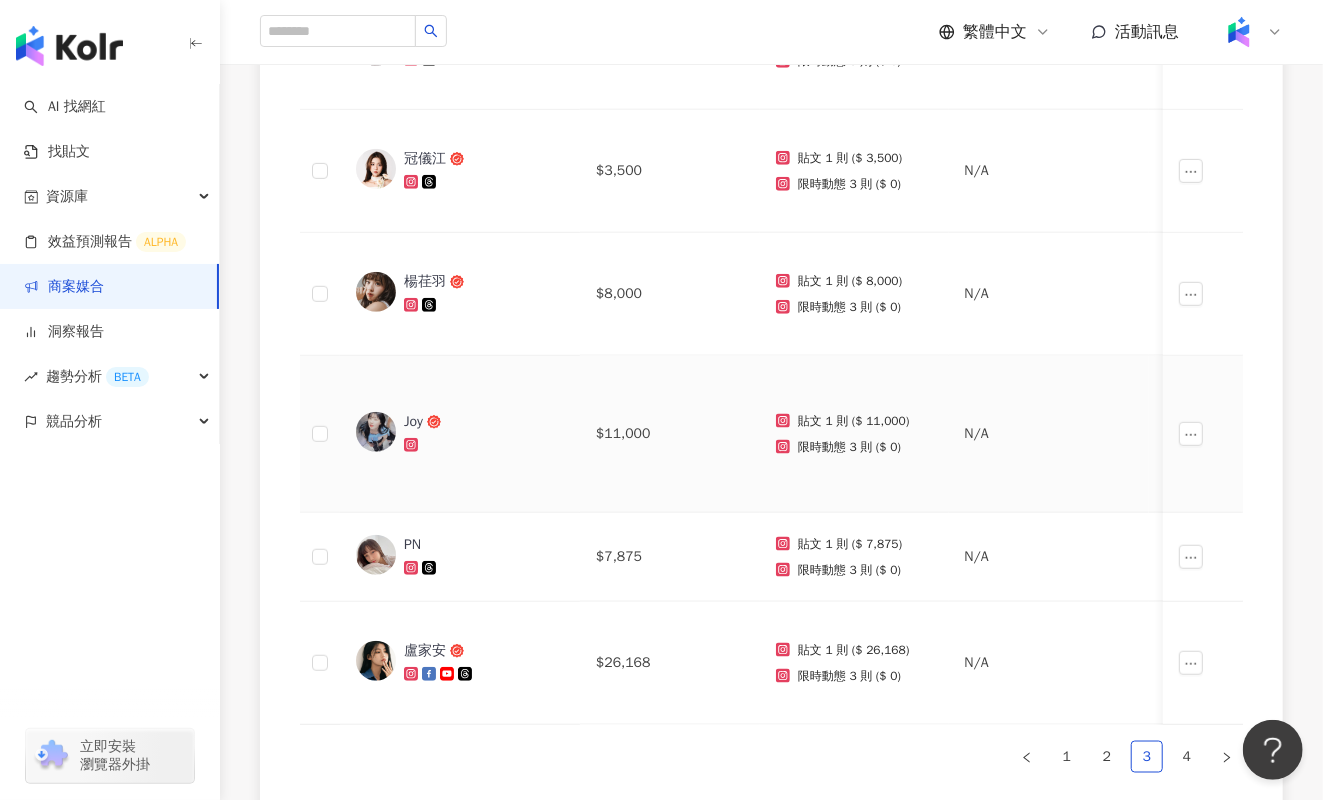 scroll, scrollTop: 1225, scrollLeft: 0, axis: vertical 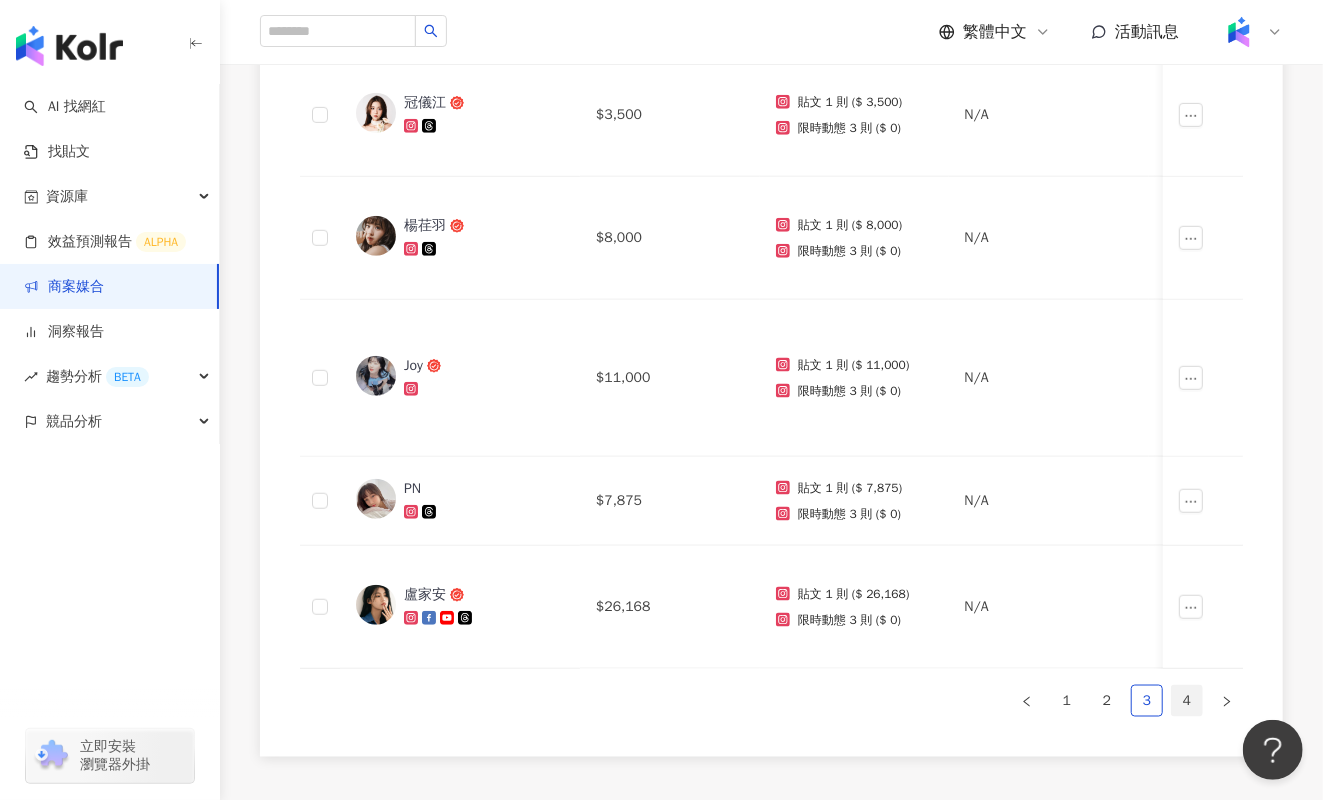 click on "4" at bounding box center [1187, 701] 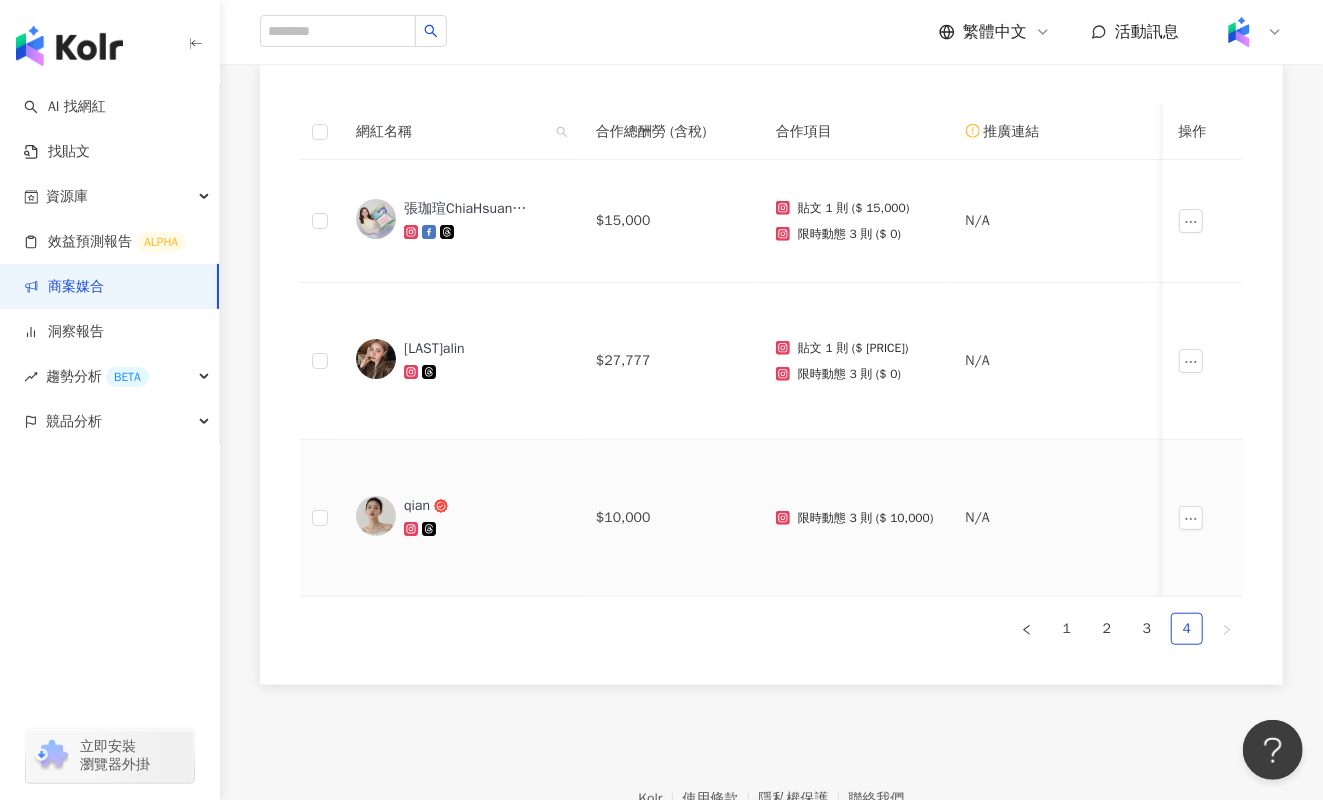 scroll, scrollTop: 505, scrollLeft: 0, axis: vertical 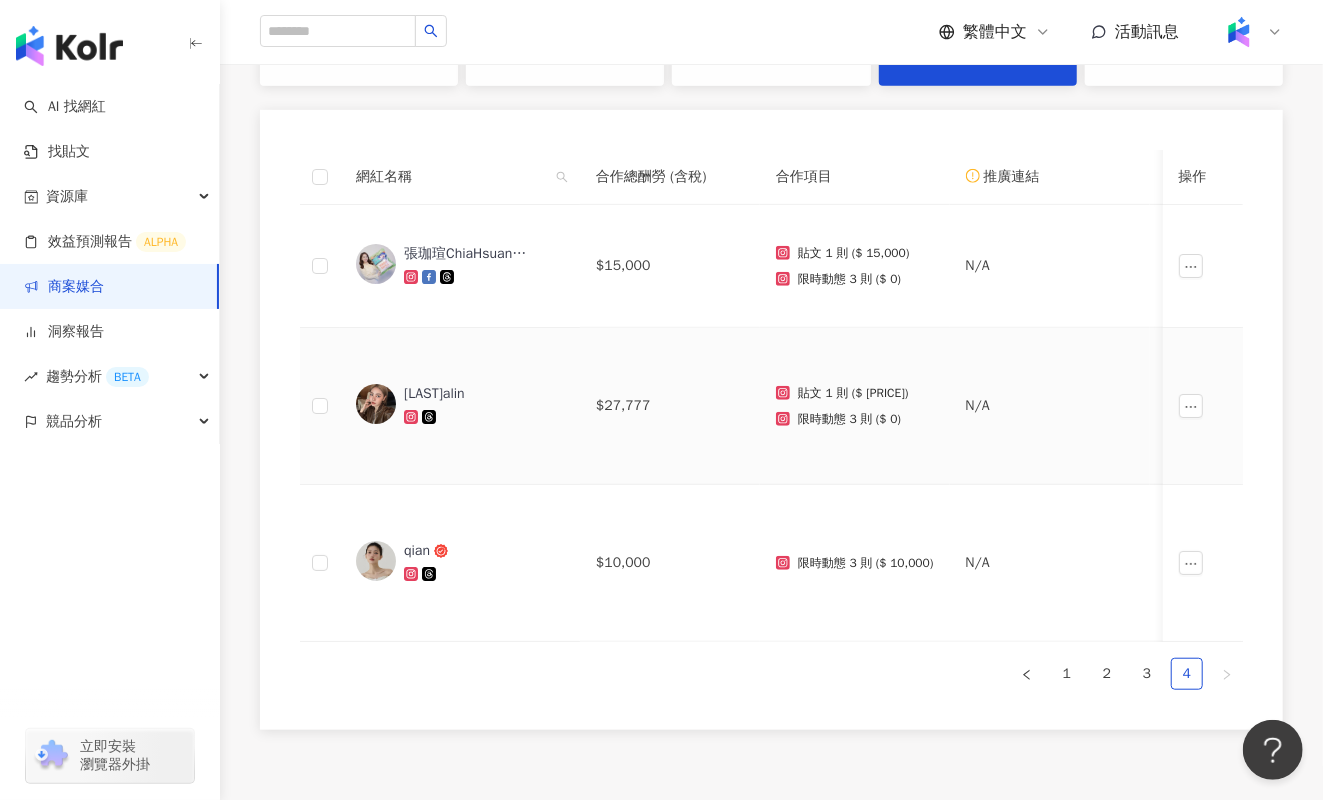 click on "[LAST]alin" at bounding box center (469, 394) 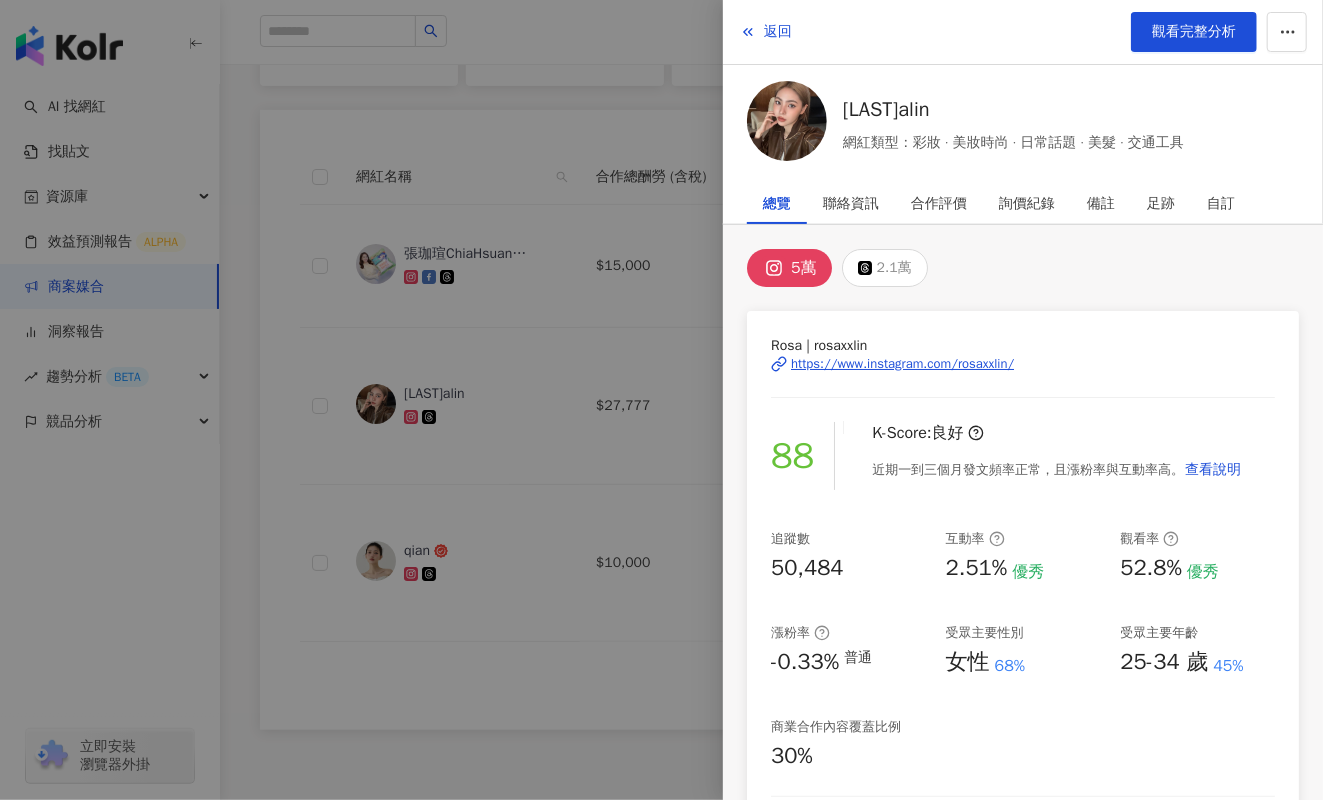click on "https://www.instagram.com/rosaxxlin/" at bounding box center (902, 364) 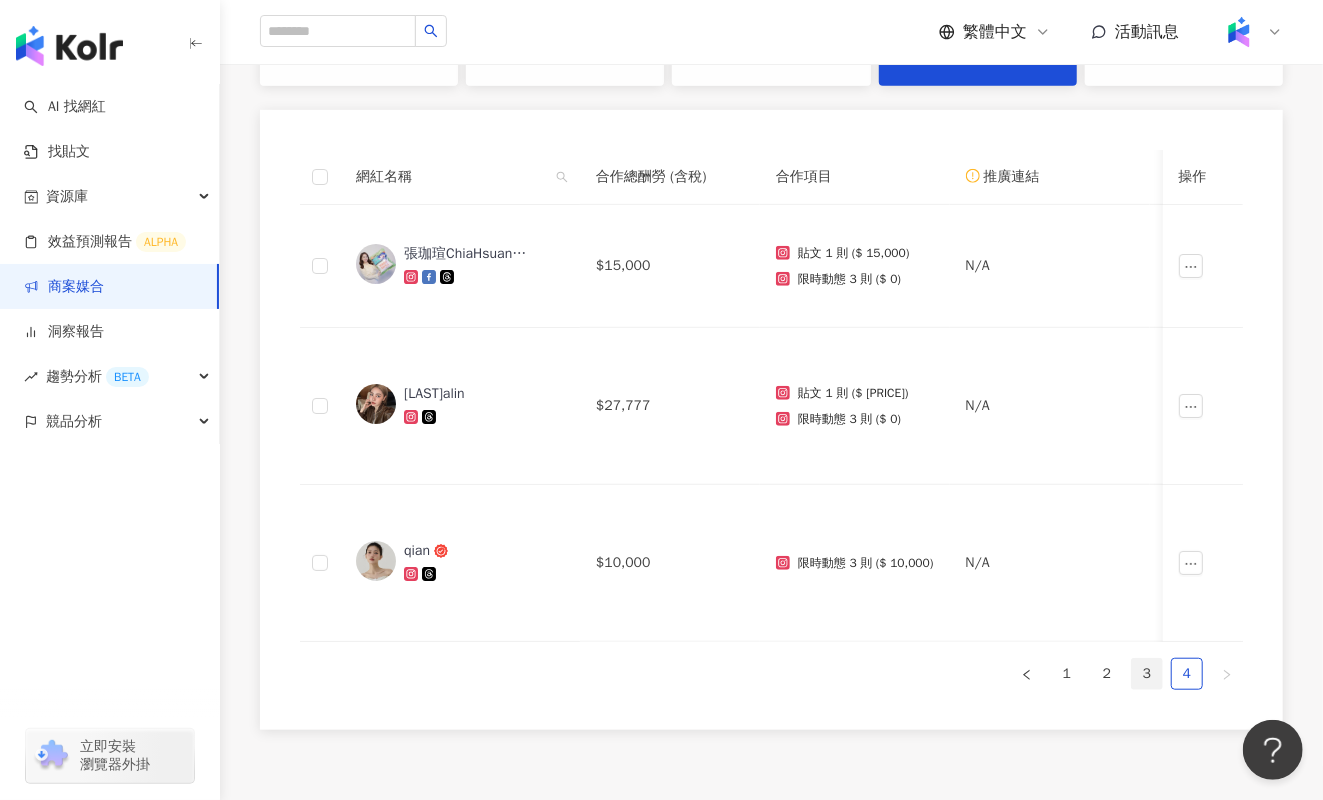 click on "3" at bounding box center [1147, 674] 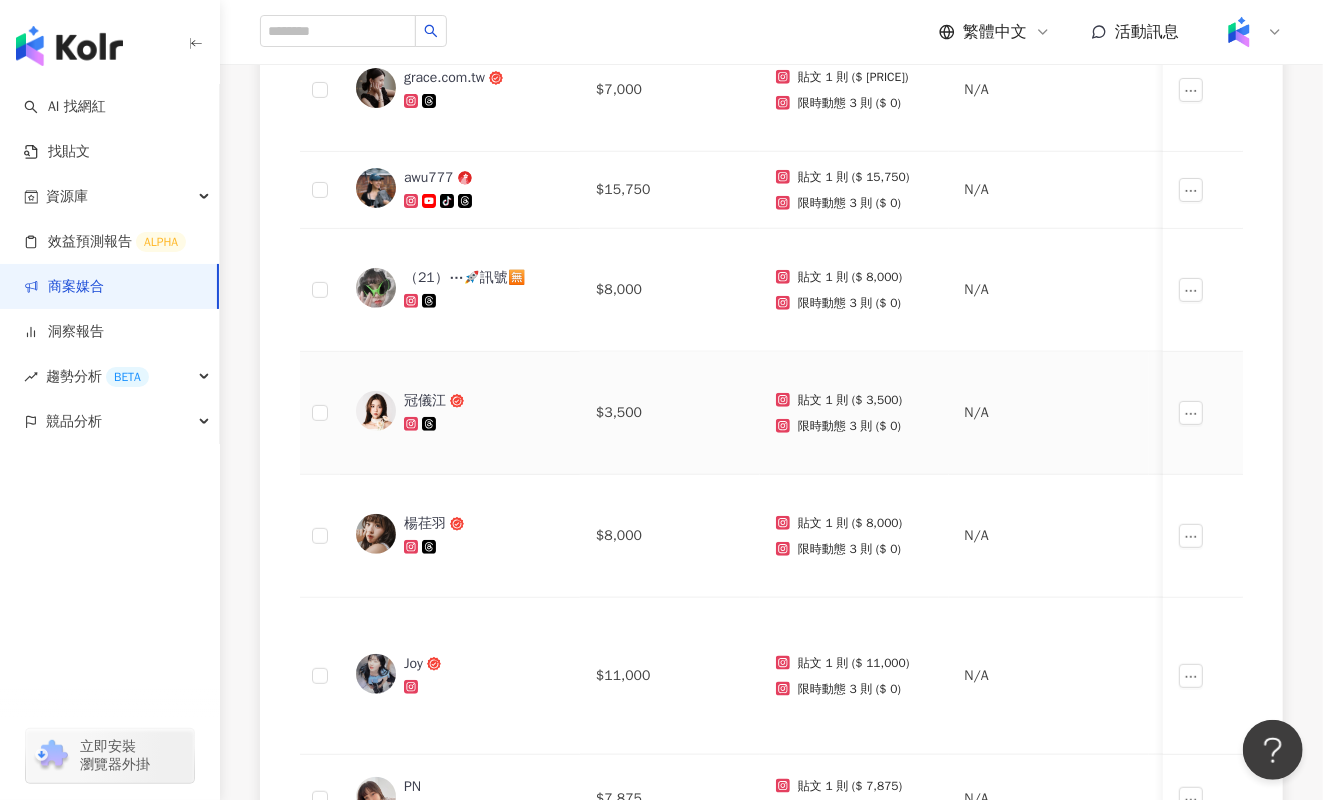 scroll, scrollTop: 937, scrollLeft: 0, axis: vertical 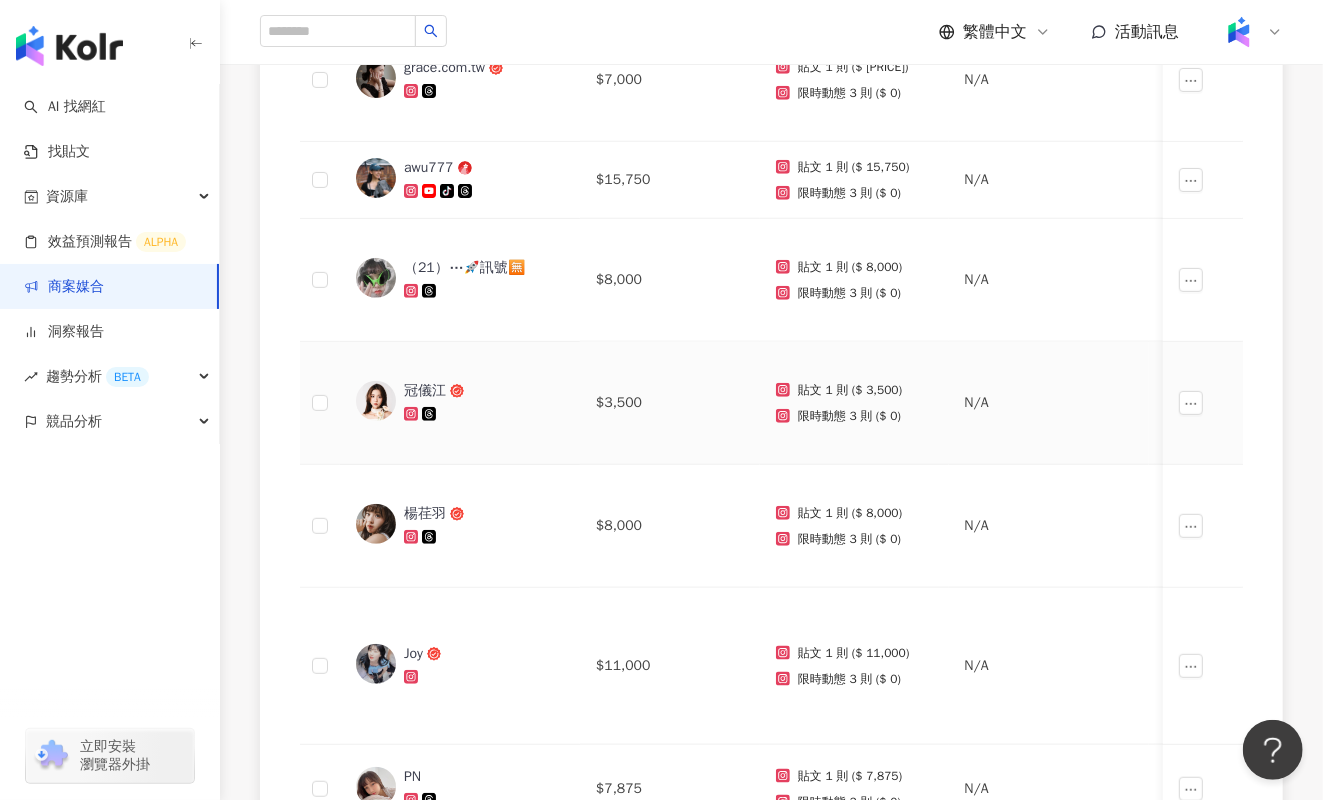 click 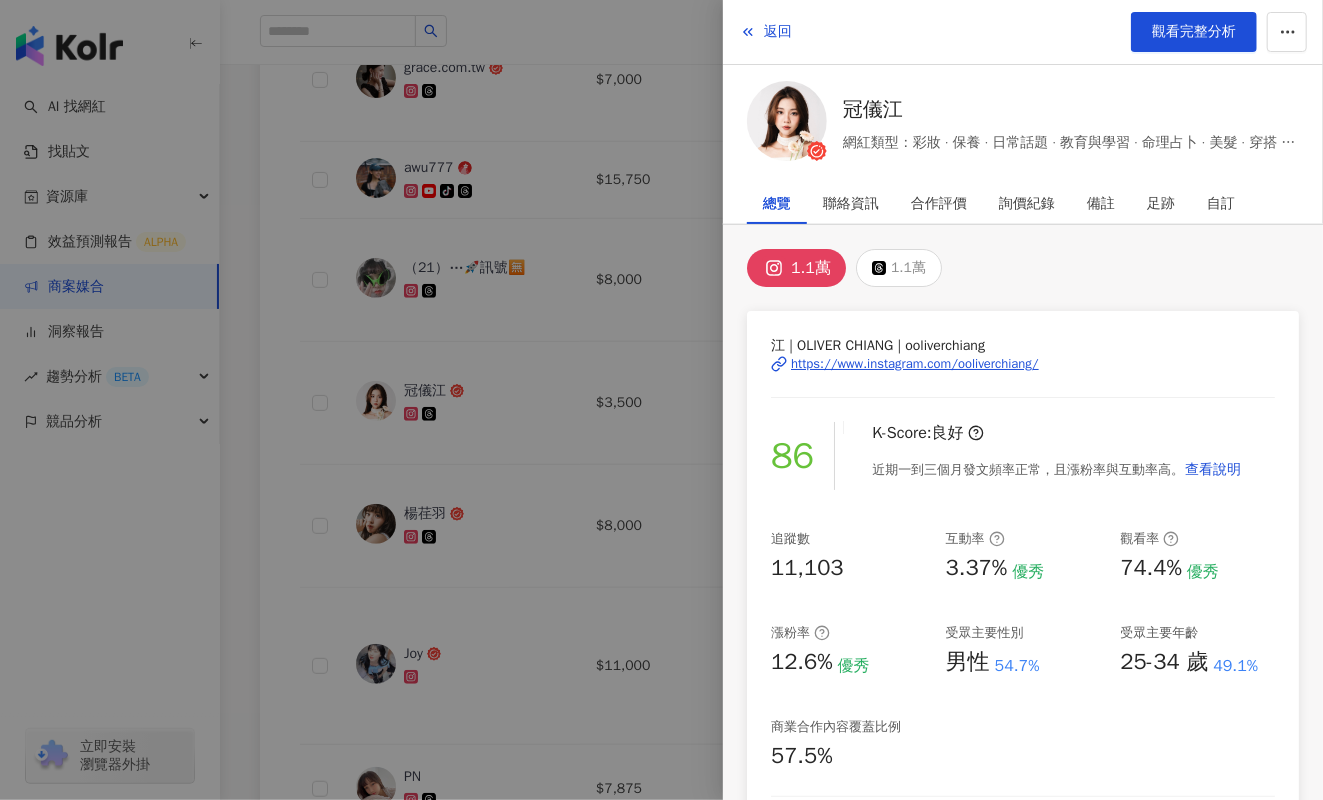 click on "https://www.instagram.com/ooliverchiang/" at bounding box center (915, 364) 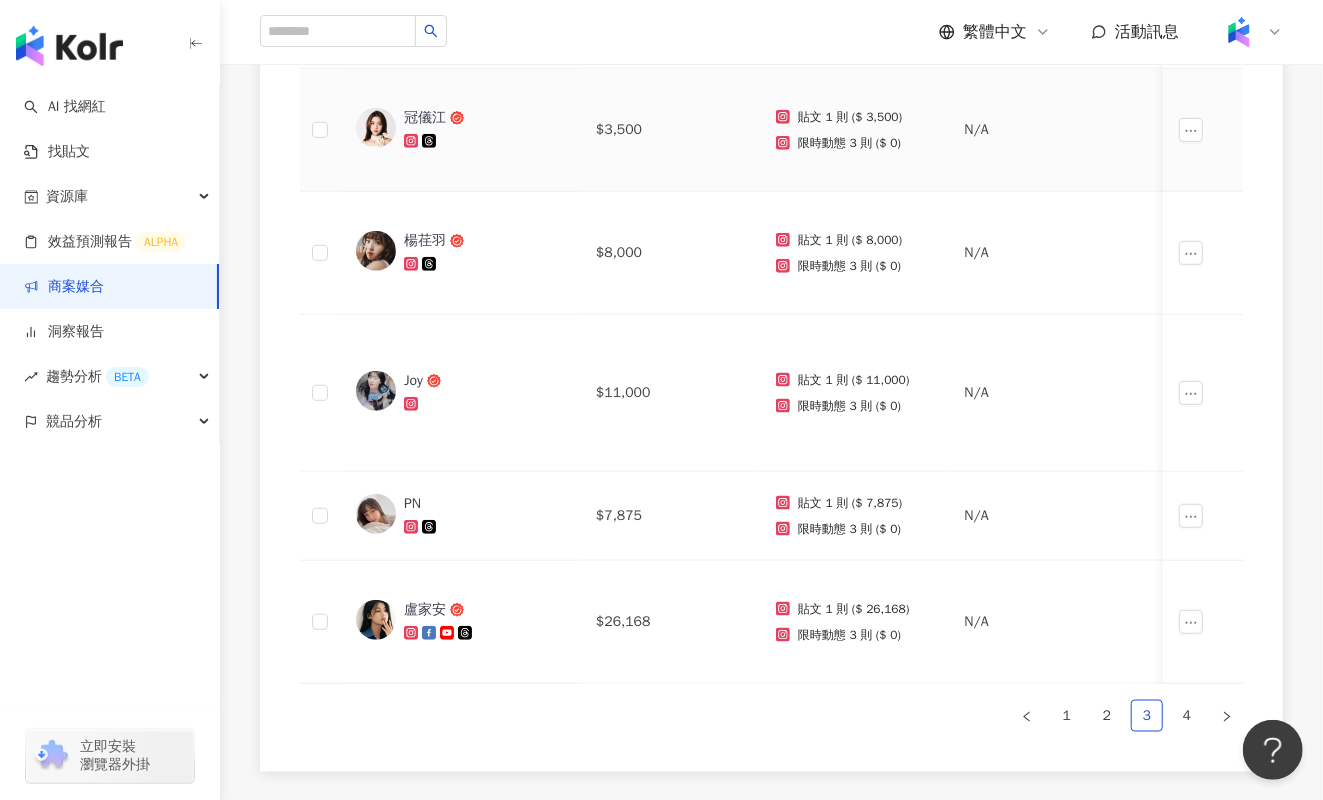 scroll, scrollTop: 1209, scrollLeft: 0, axis: vertical 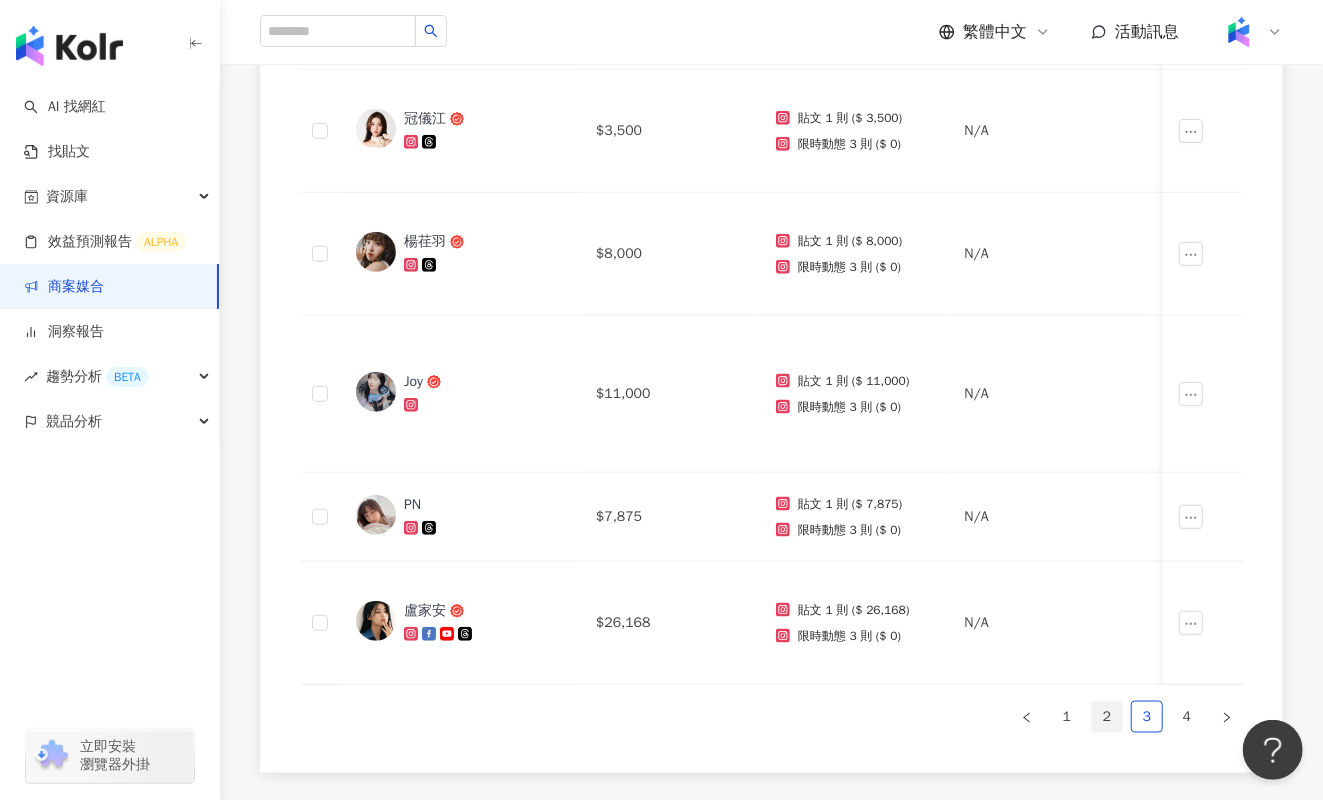 click on "2" at bounding box center [1107, 717] 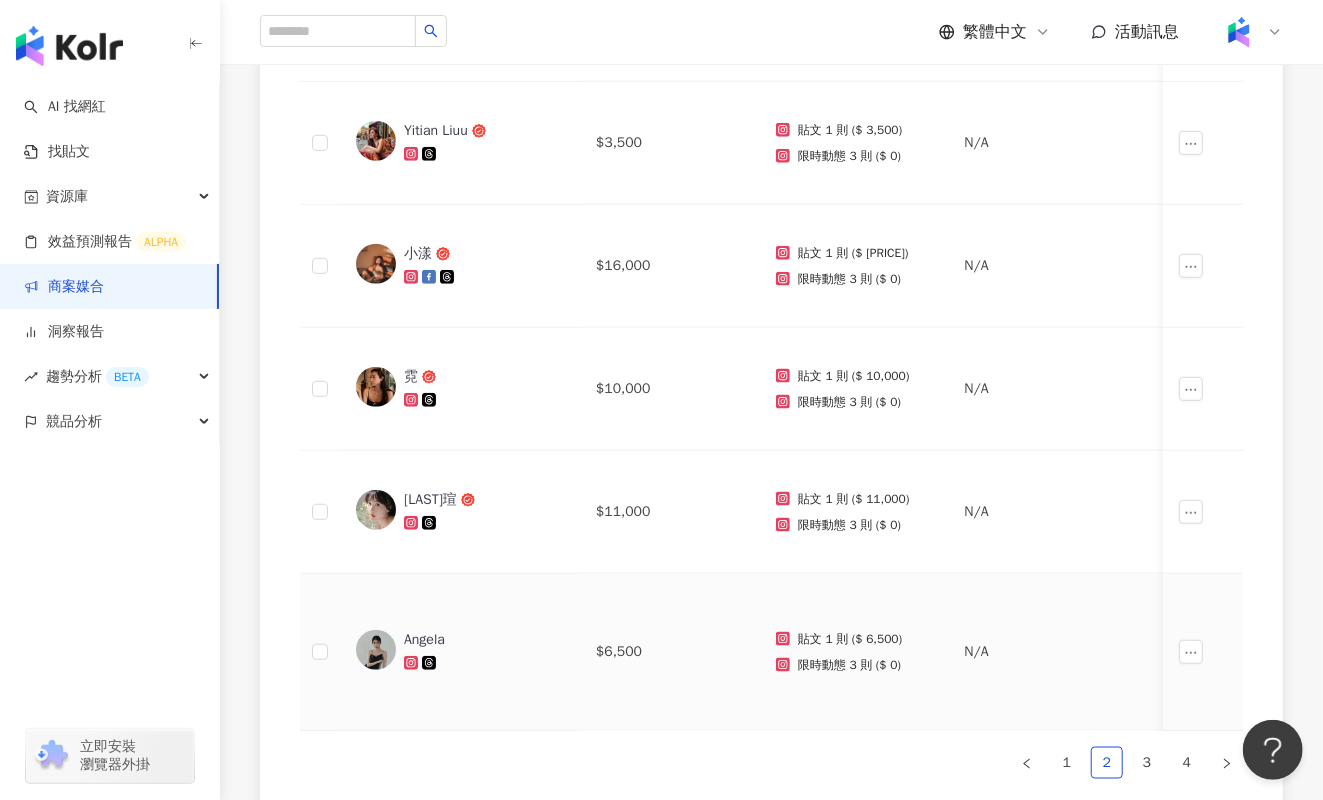 scroll, scrollTop: 1273, scrollLeft: 0, axis: vertical 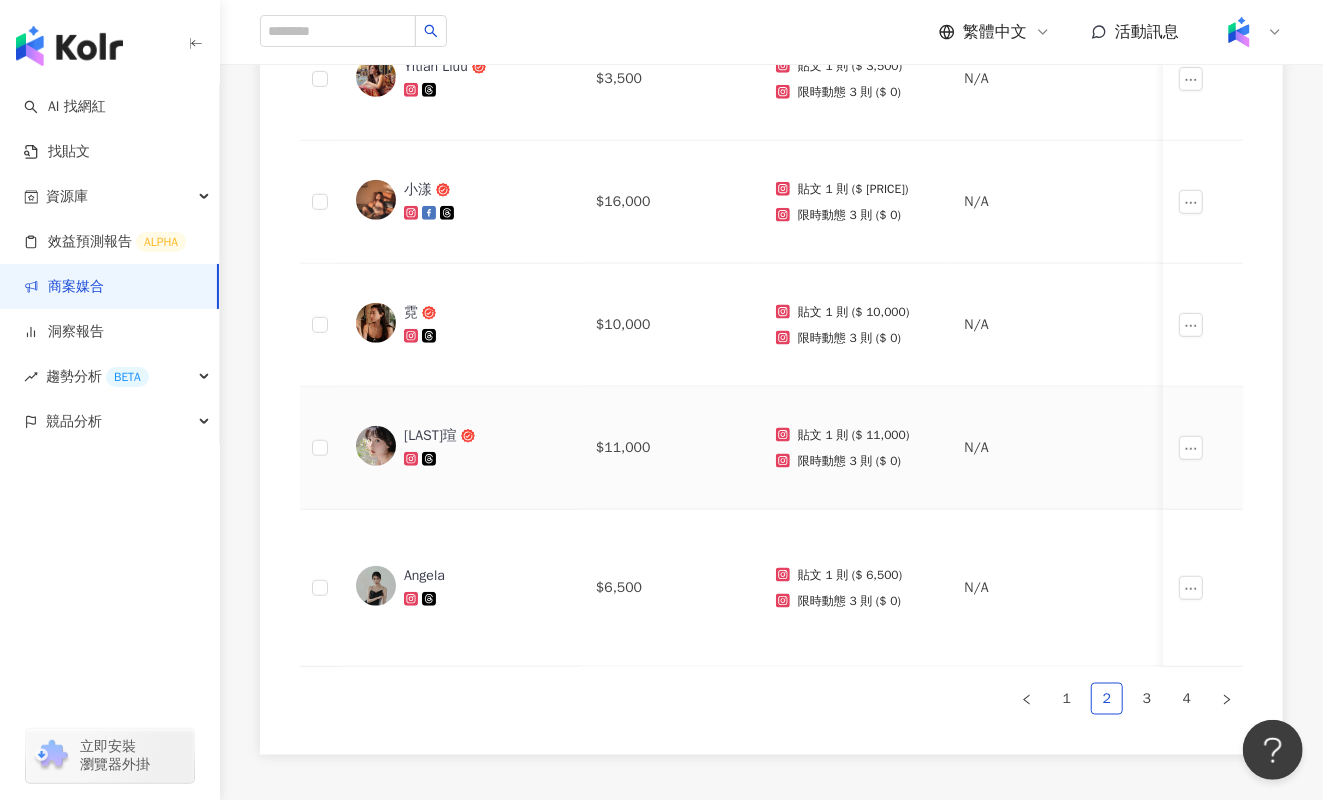 click on "[LAST]瑄" at bounding box center [430, 436] 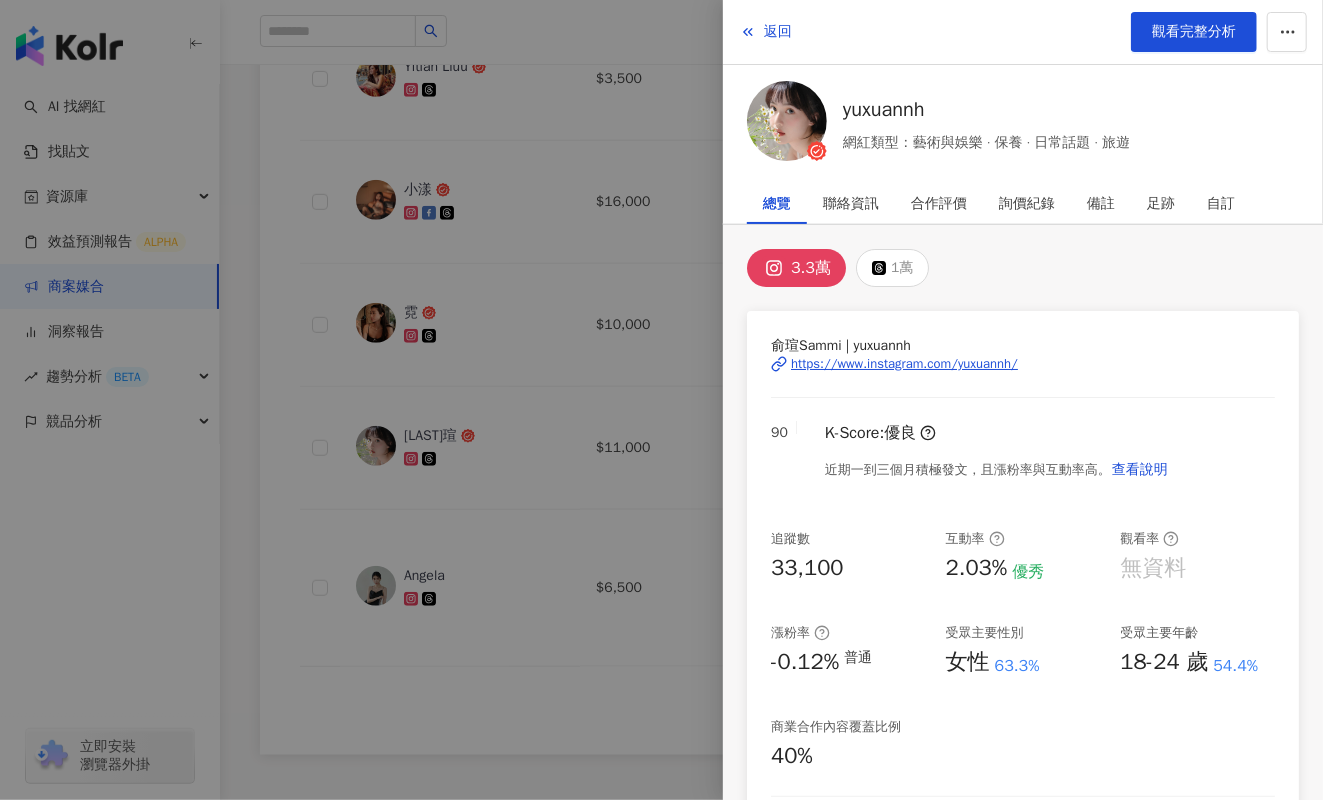 click on "https://www.instagram.com/yuxuannh/" at bounding box center [904, 364] 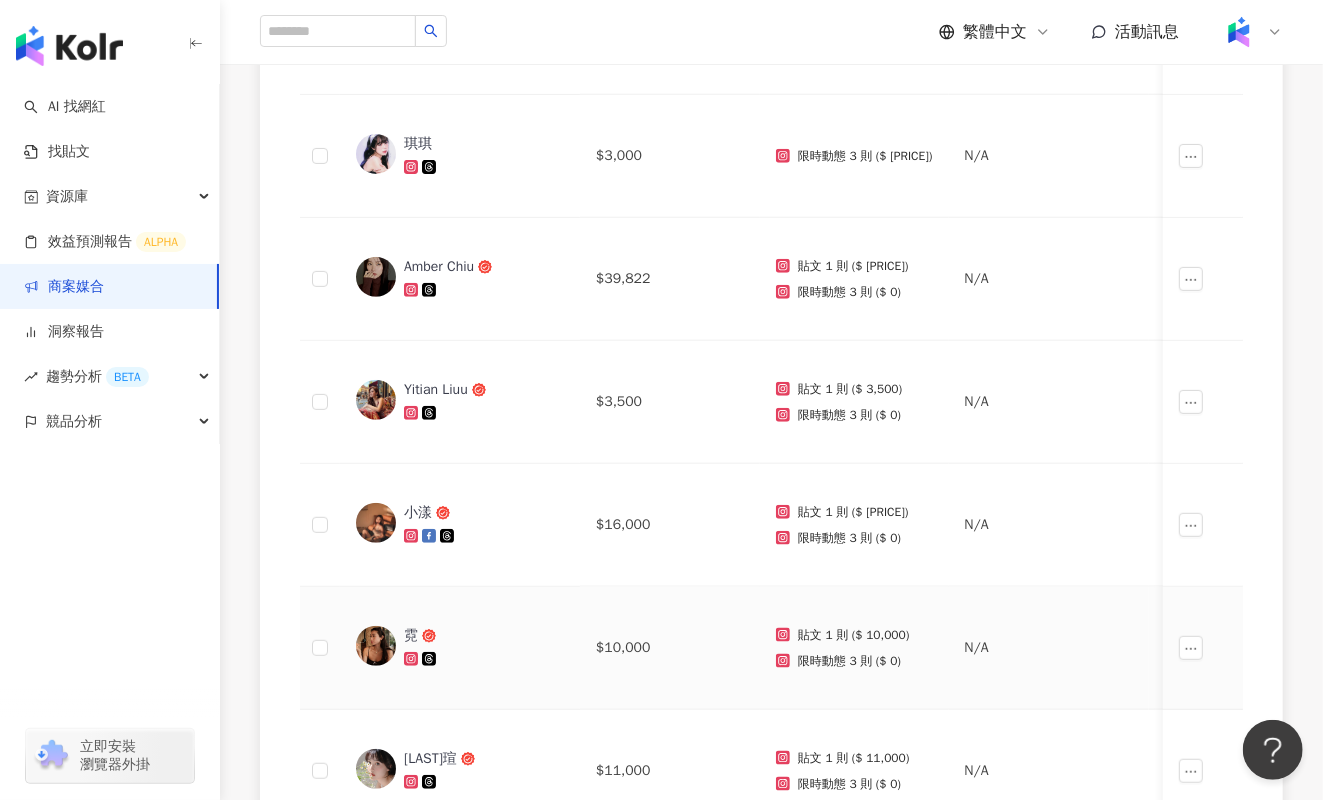 scroll, scrollTop: 949, scrollLeft: 0, axis: vertical 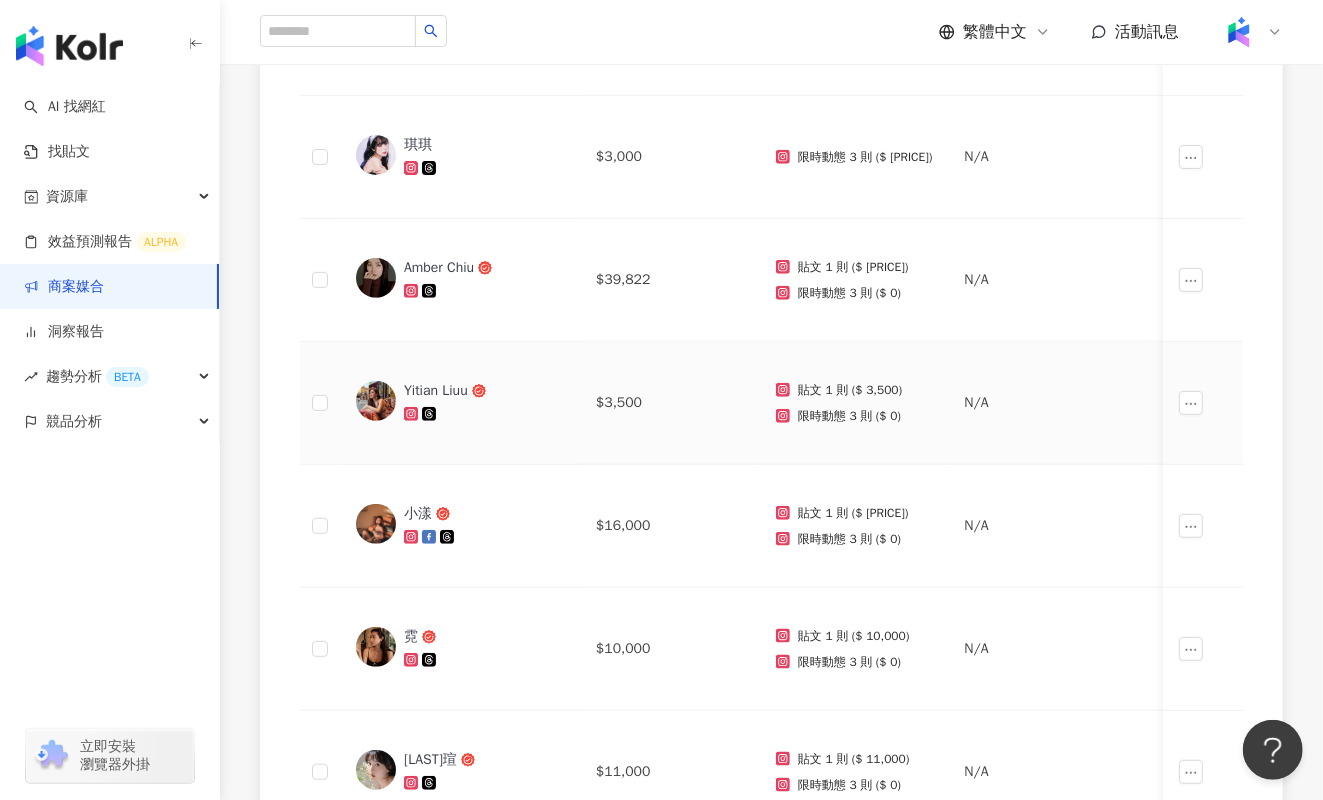 click on "Yitian Liuu" at bounding box center [436, 391] 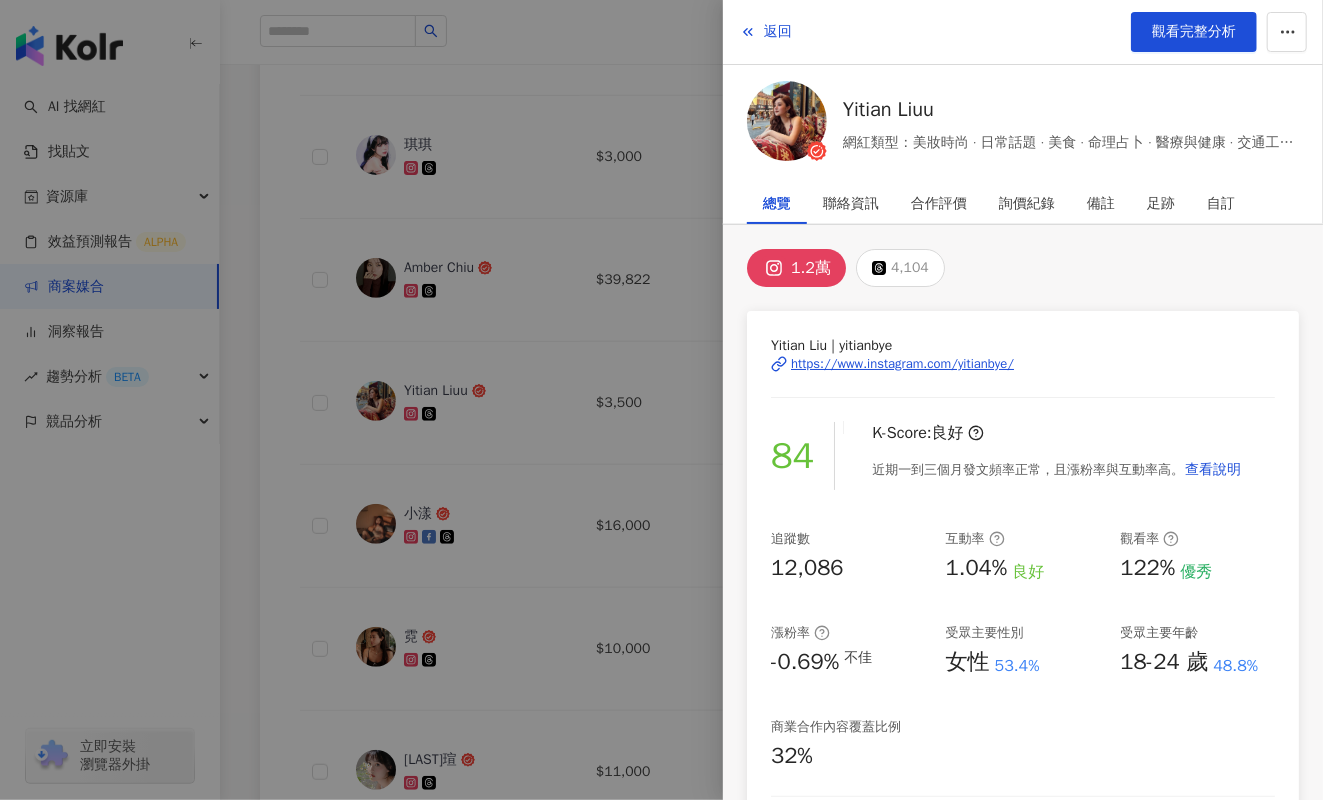 click on "Yitian Liu | yitianbye https://www.instagram.com/yitianbye/" at bounding box center (1023, 378) 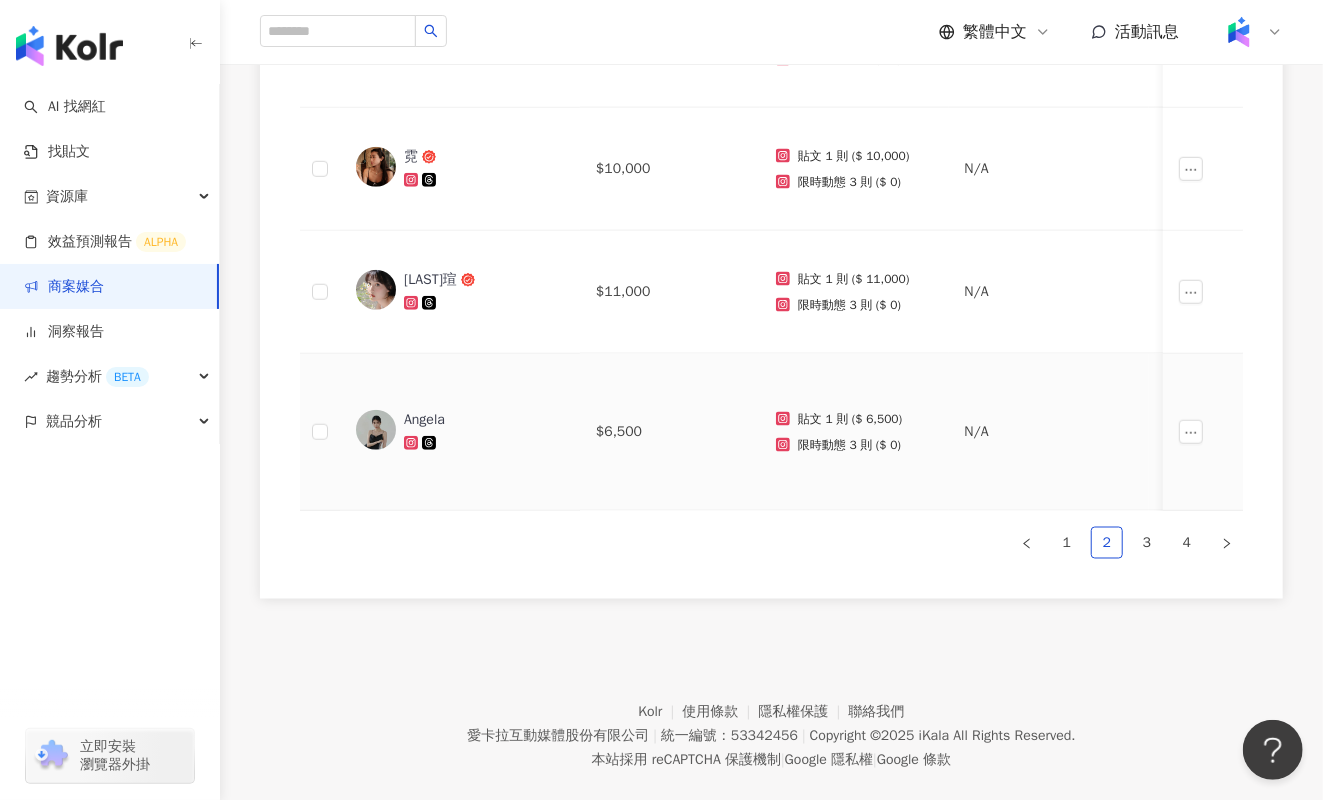 scroll, scrollTop: 1428, scrollLeft: 0, axis: vertical 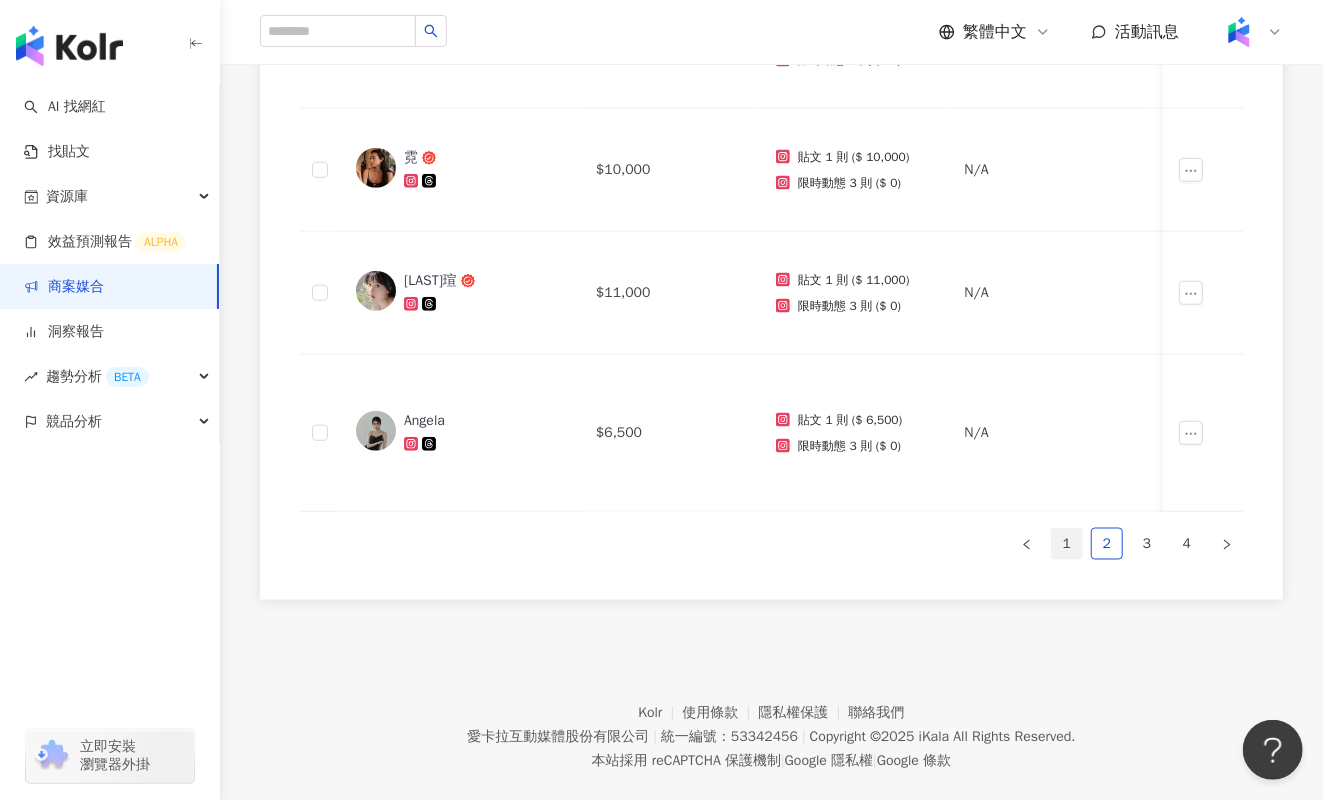 click on "1" at bounding box center (1067, 544) 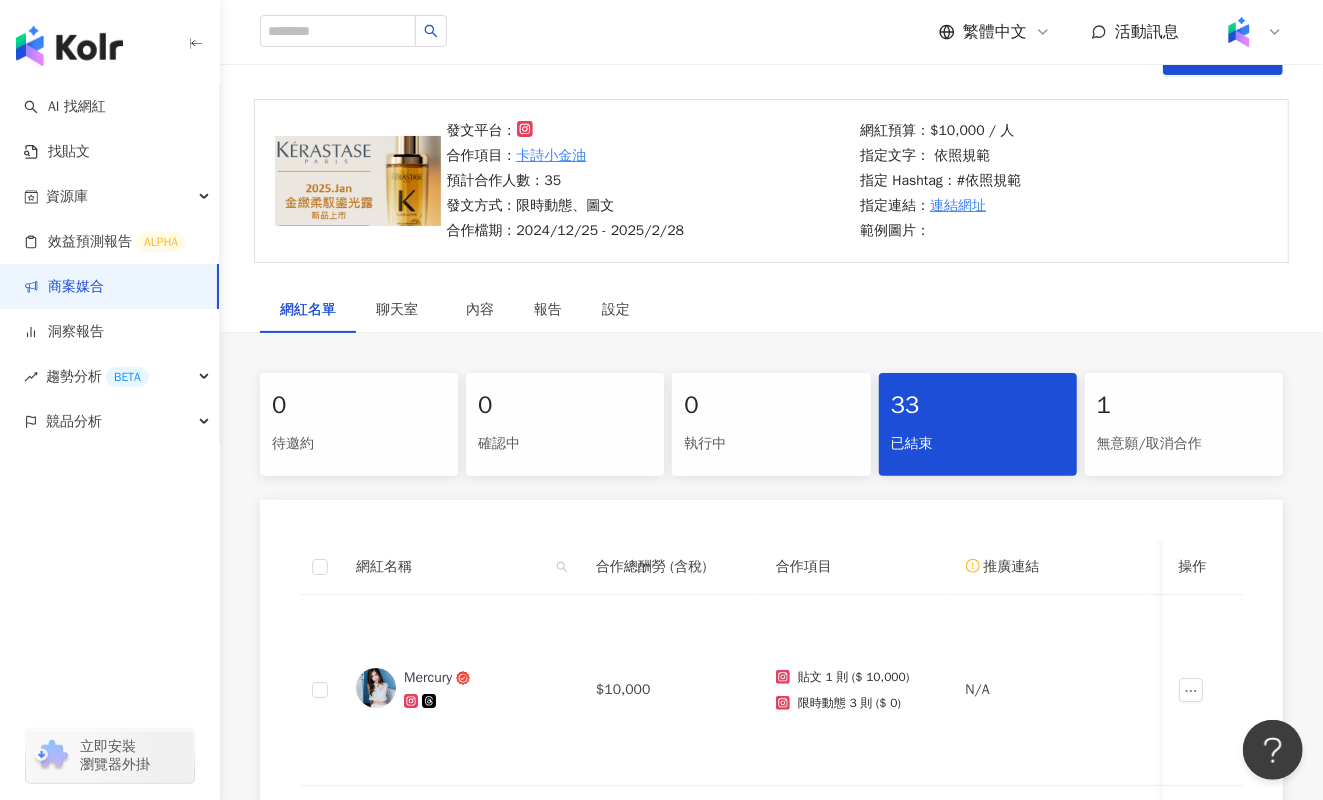 scroll, scrollTop: 0, scrollLeft: 0, axis: both 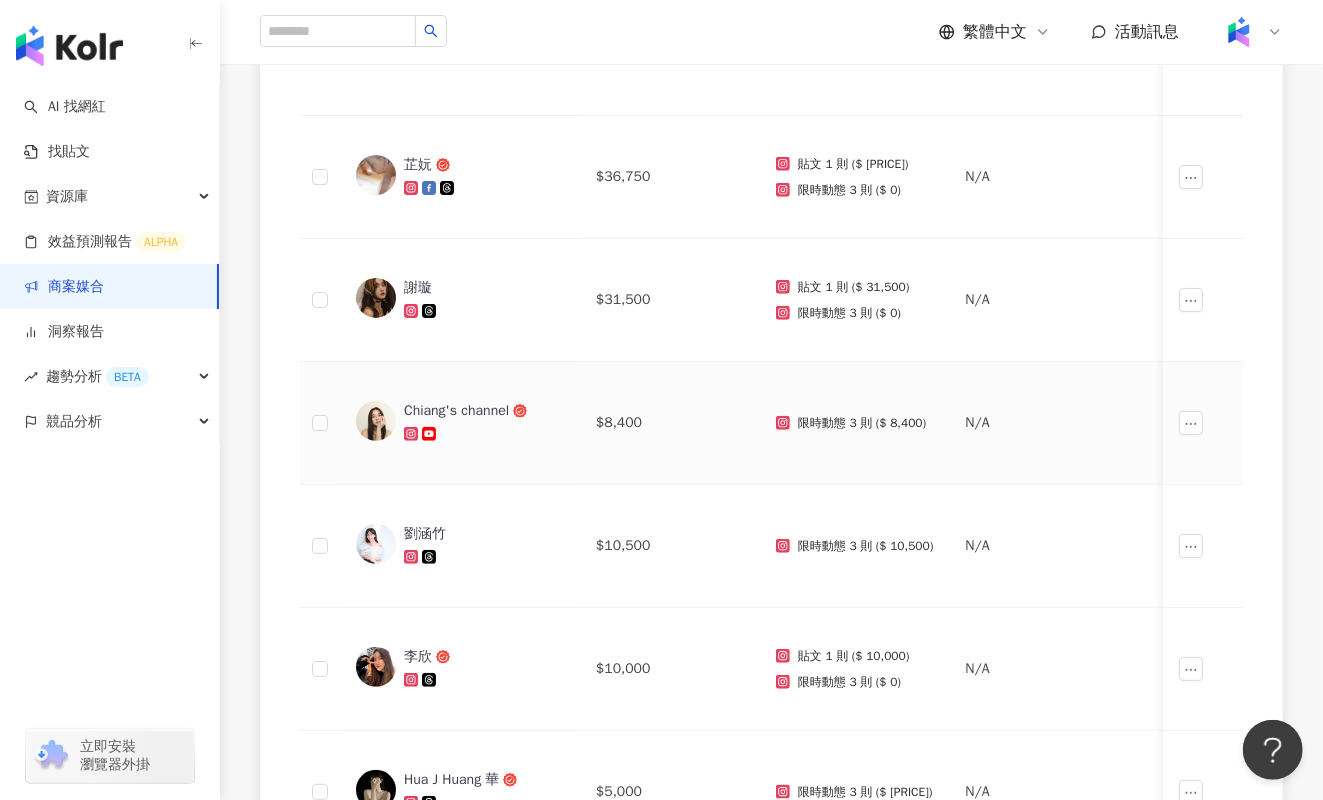 click on "Chiang's channel" at bounding box center [456, 411] 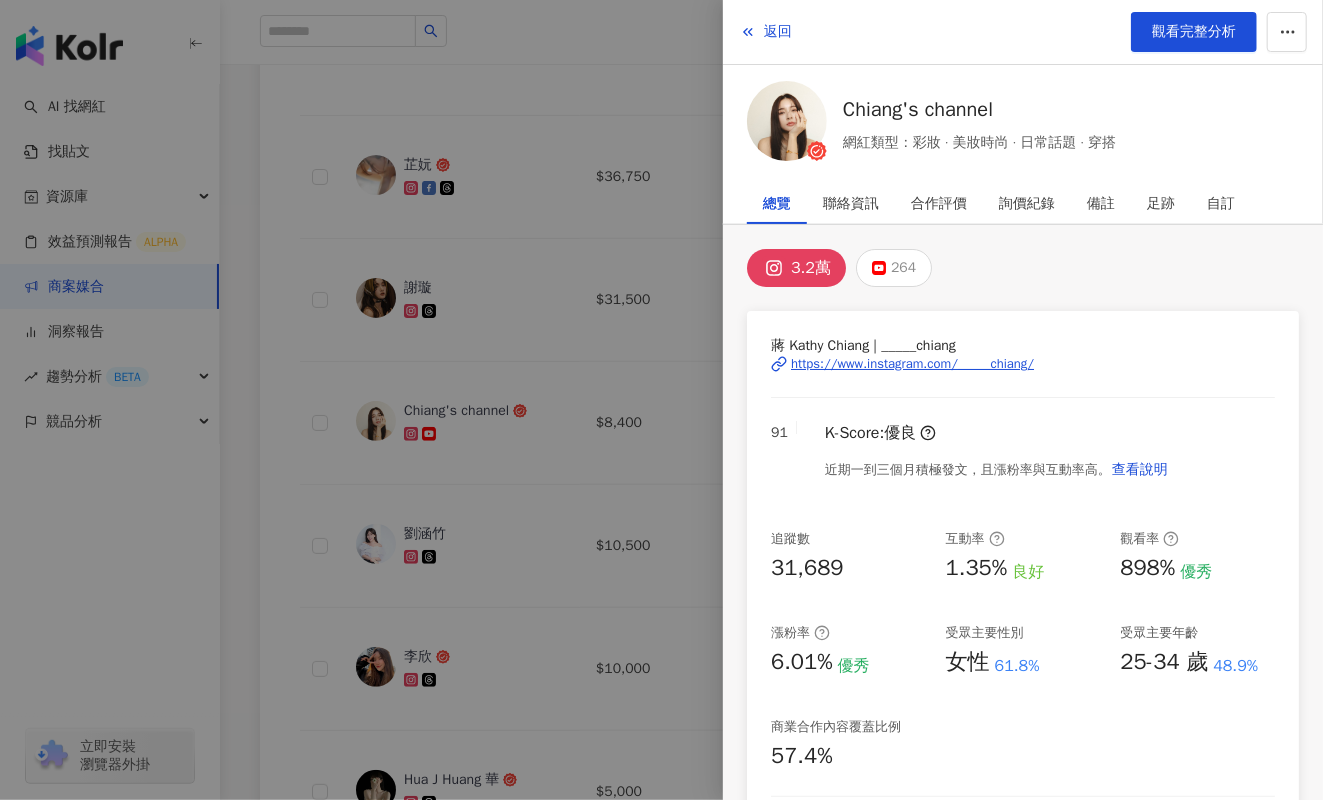 click on "https://www.instagram.com/_____chiang/" at bounding box center [912, 364] 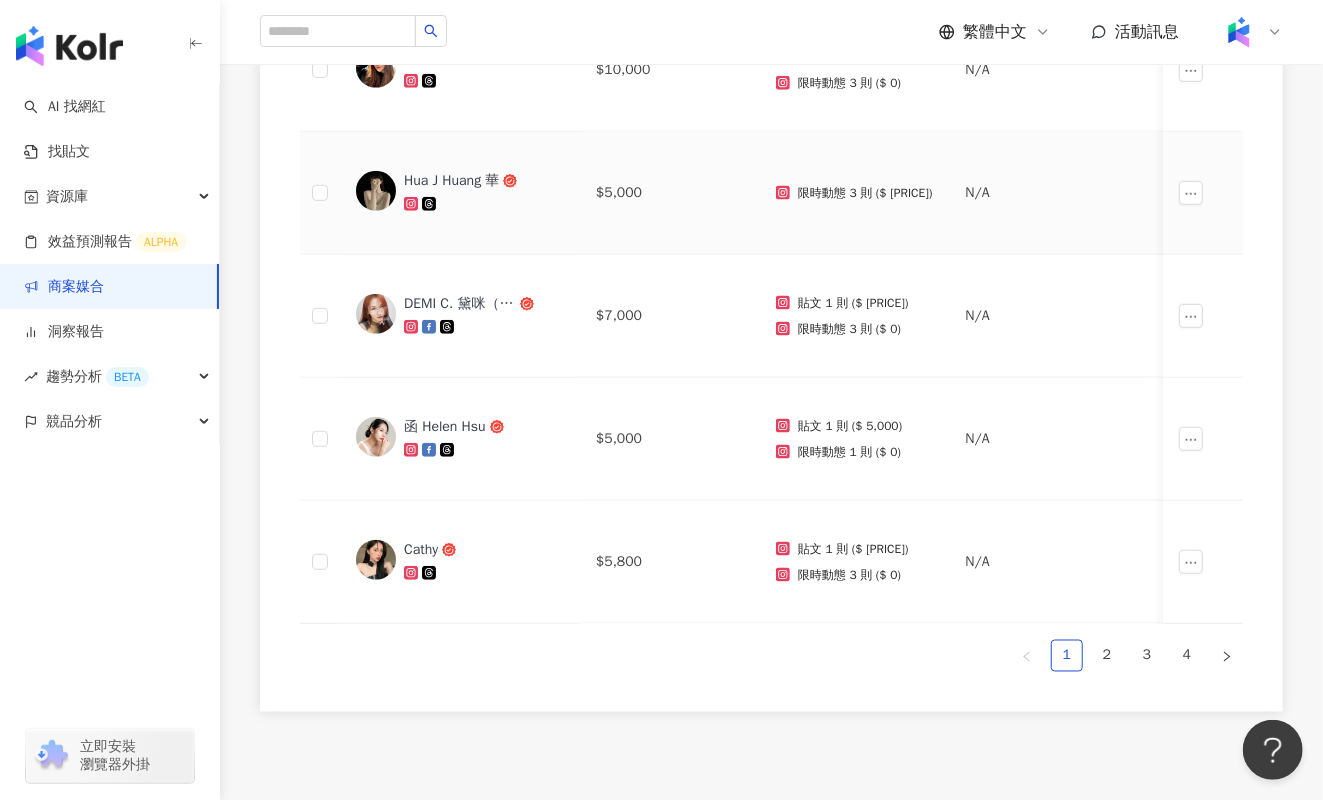 scroll, scrollTop: 1385, scrollLeft: 0, axis: vertical 